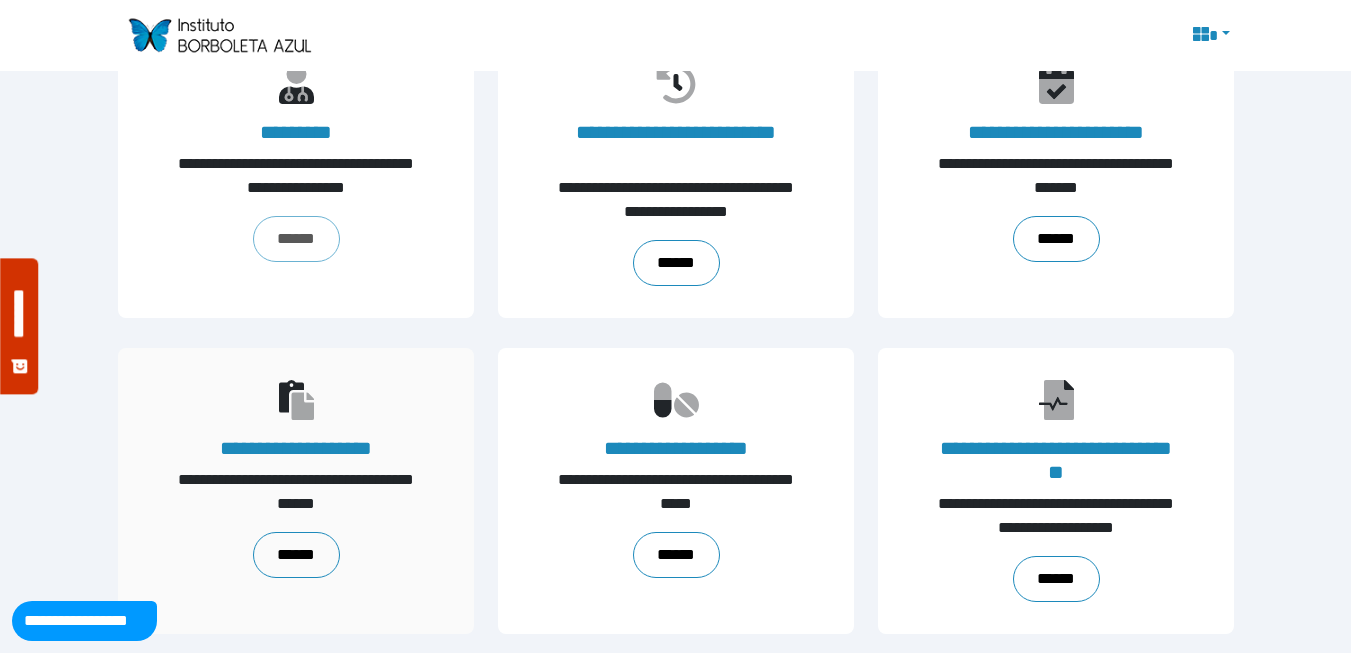 scroll, scrollTop: 200, scrollLeft: 0, axis: vertical 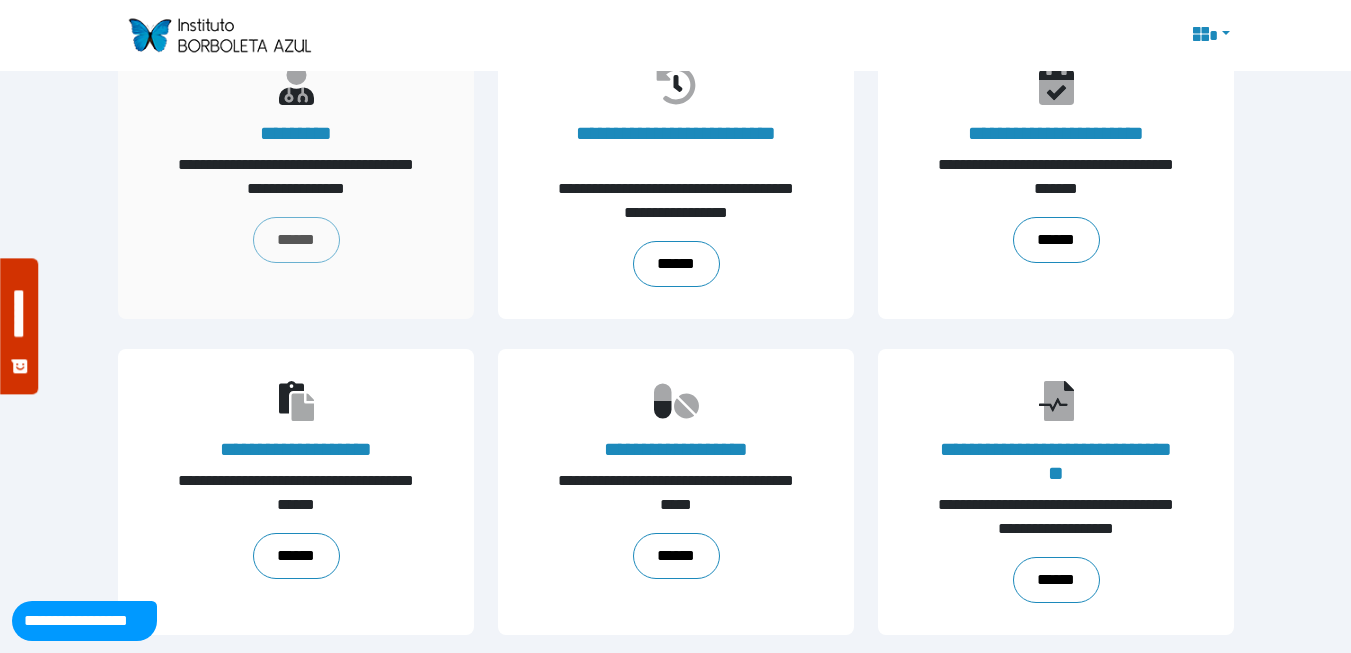 click on "**********" at bounding box center [296, 176] 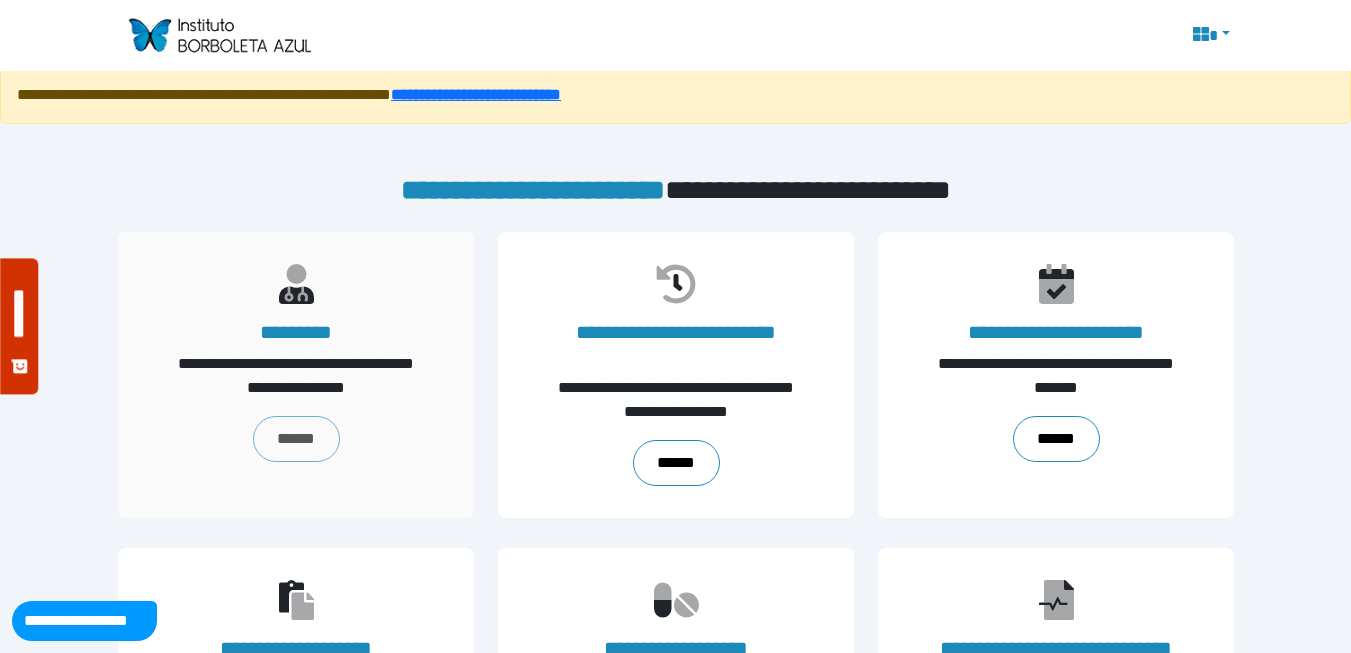 scroll, scrollTop: 0, scrollLeft: 0, axis: both 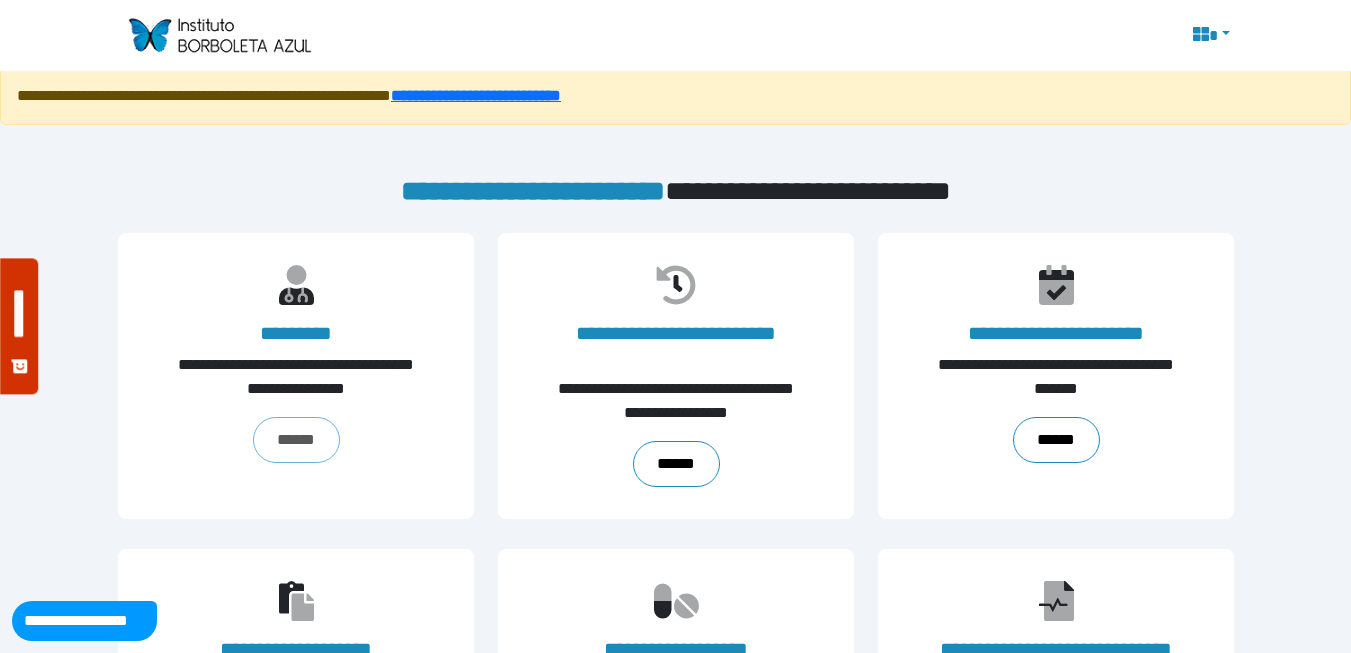 click at bounding box center (1209, 36) 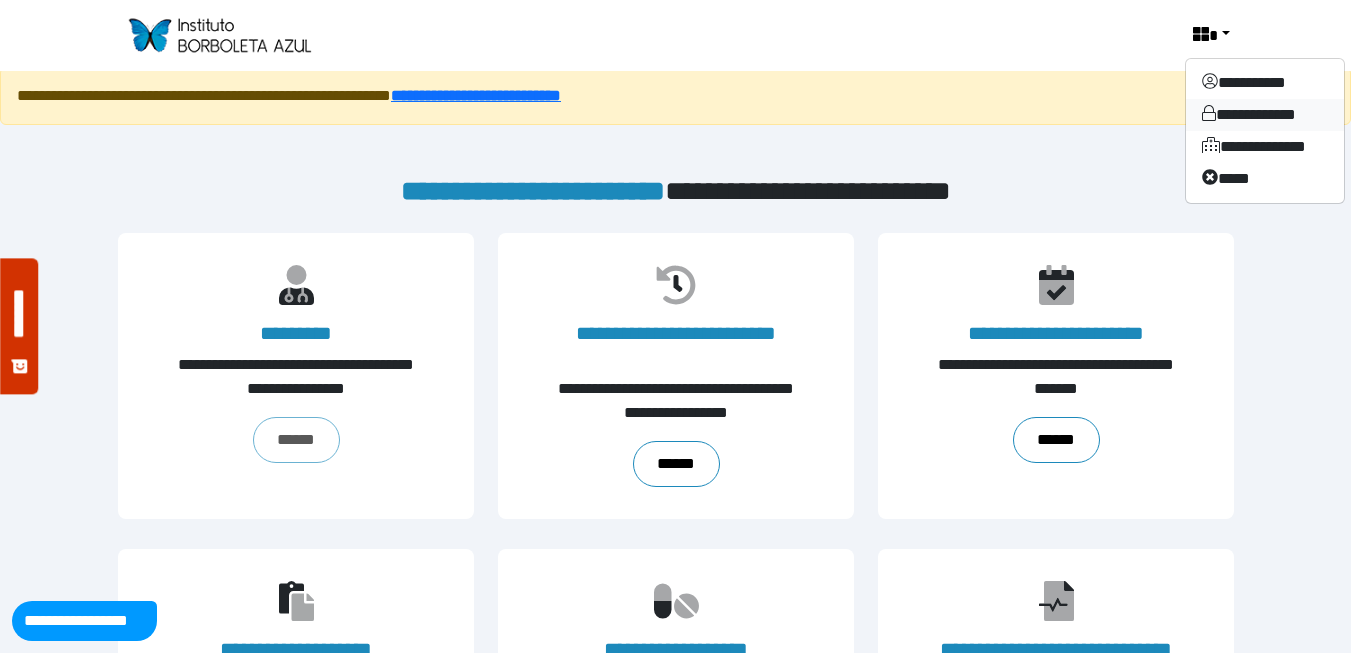 click on "**********" at bounding box center [1265, 115] 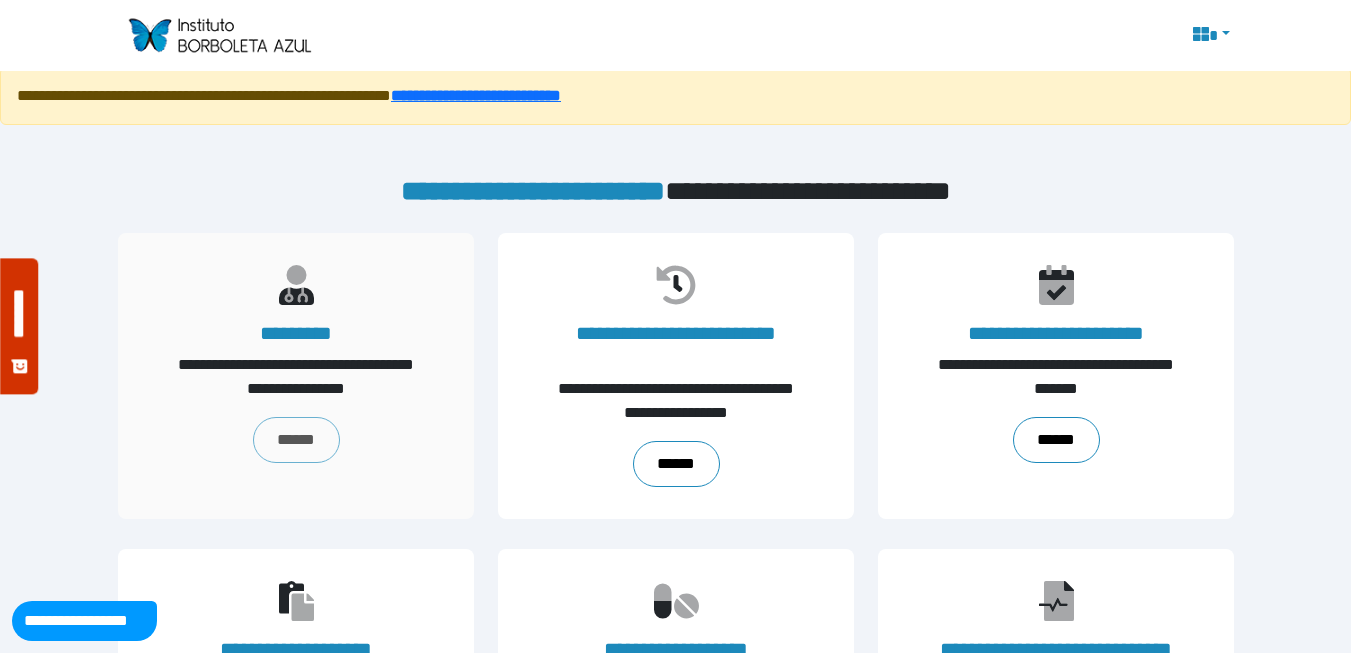 click on "**********" at bounding box center (296, 376) 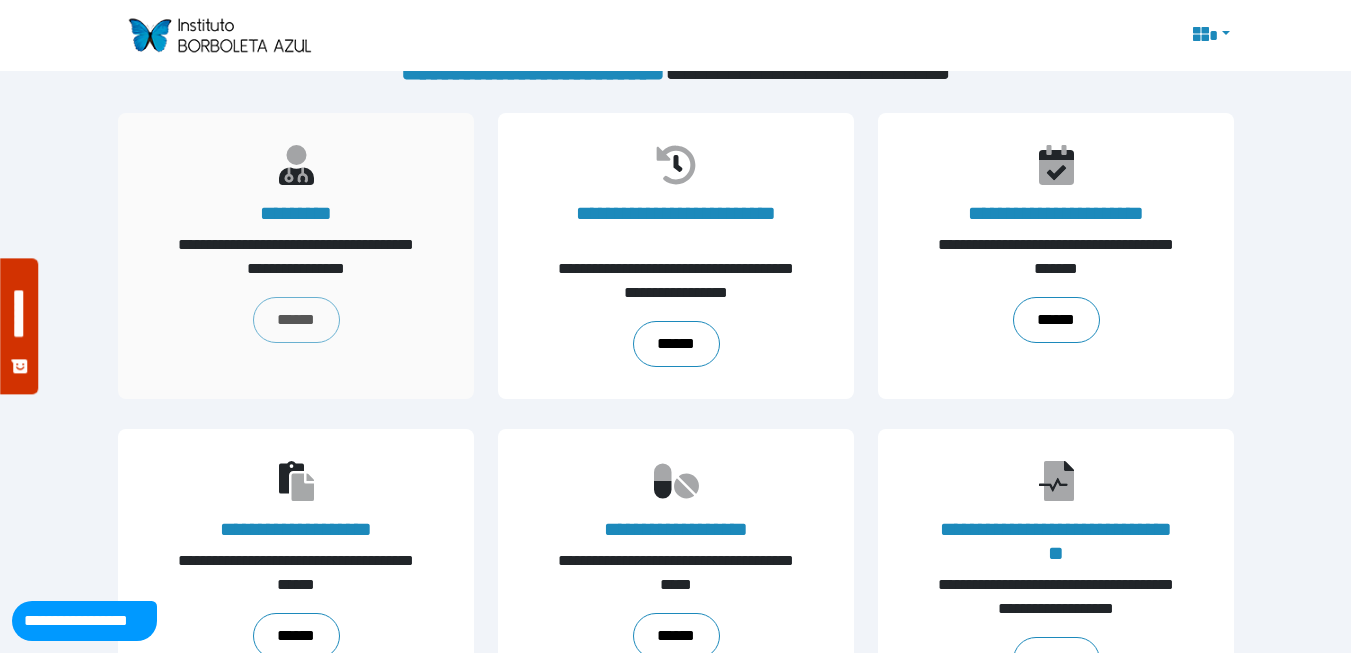 scroll, scrollTop: 0, scrollLeft: 0, axis: both 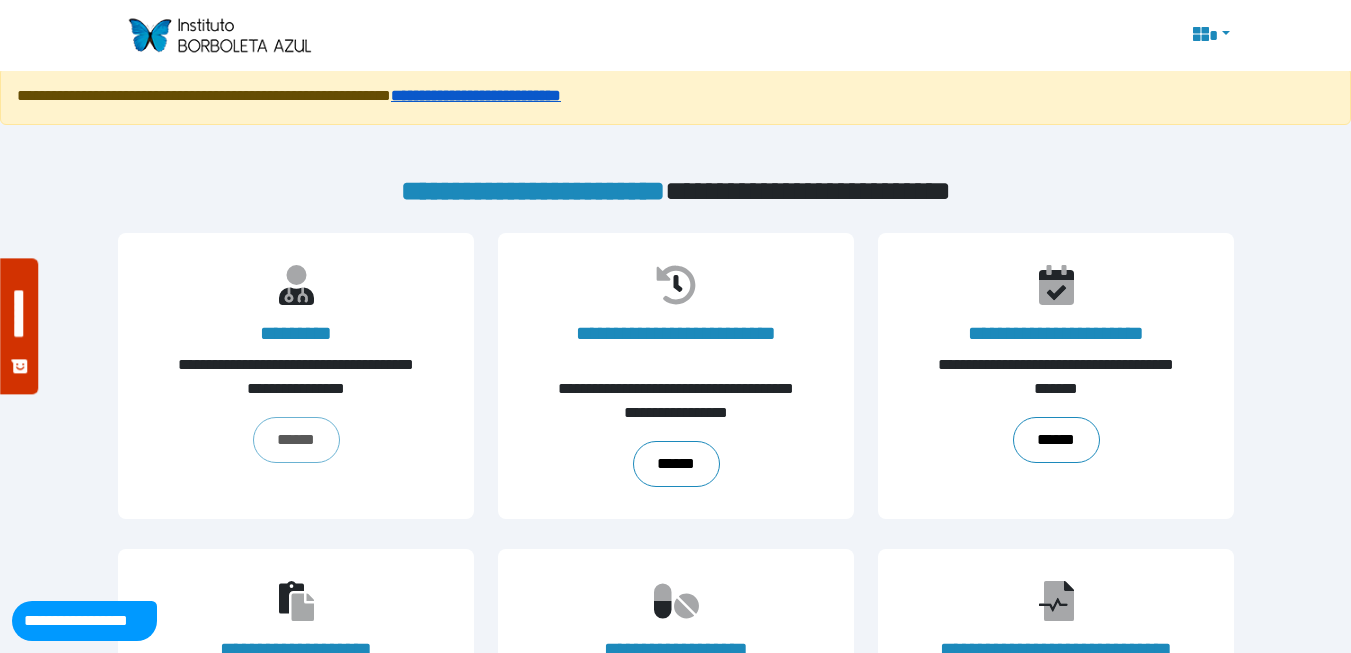 click on "**********" at bounding box center [476, 95] 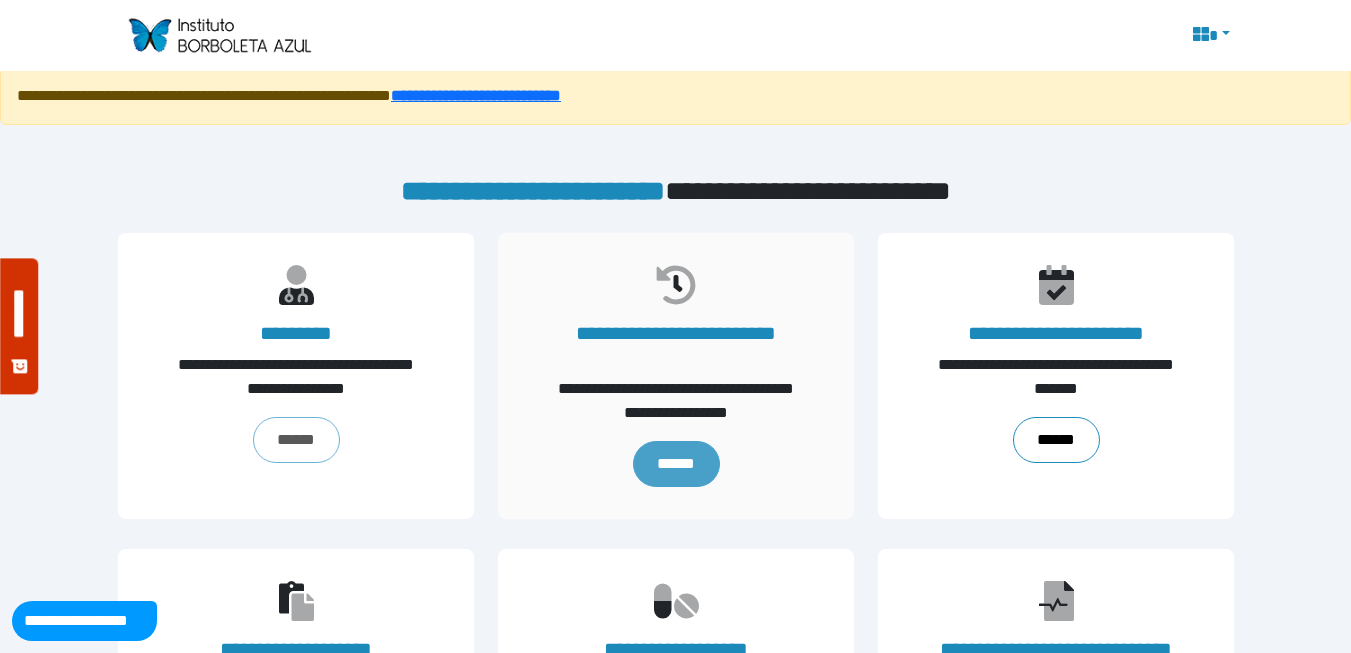 click on "******" at bounding box center [675, 464] 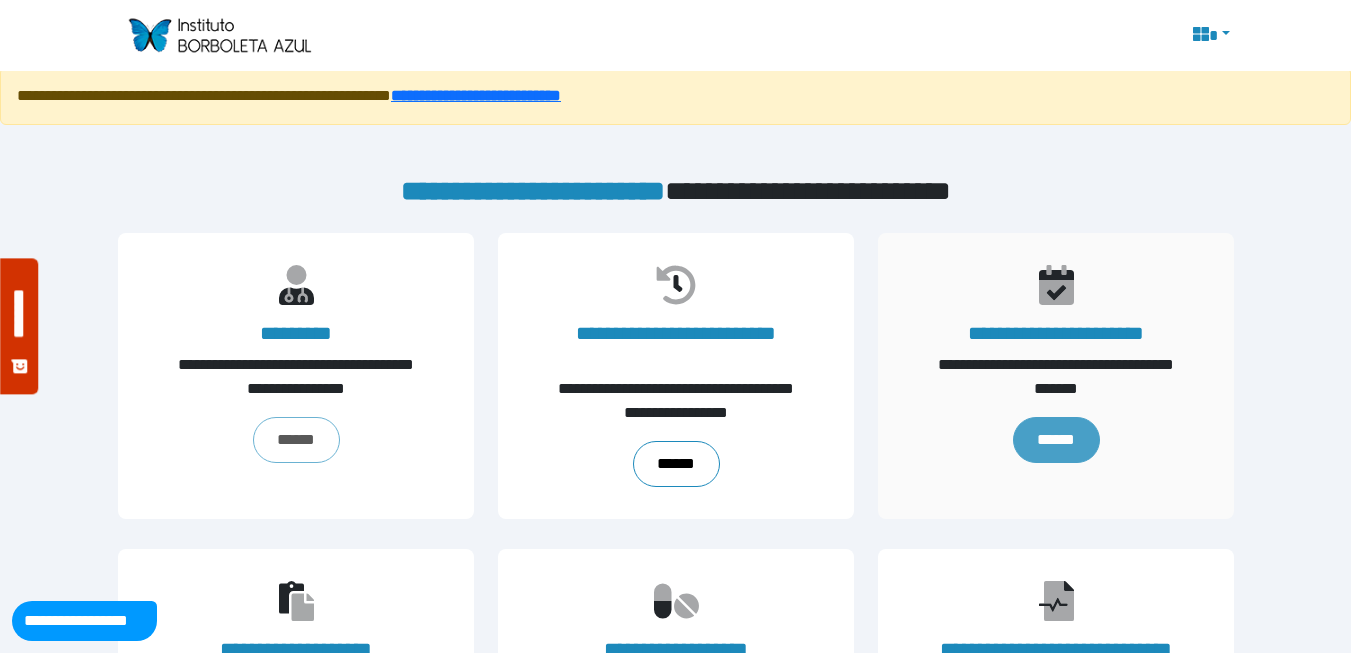 click on "******" at bounding box center [1055, 440] 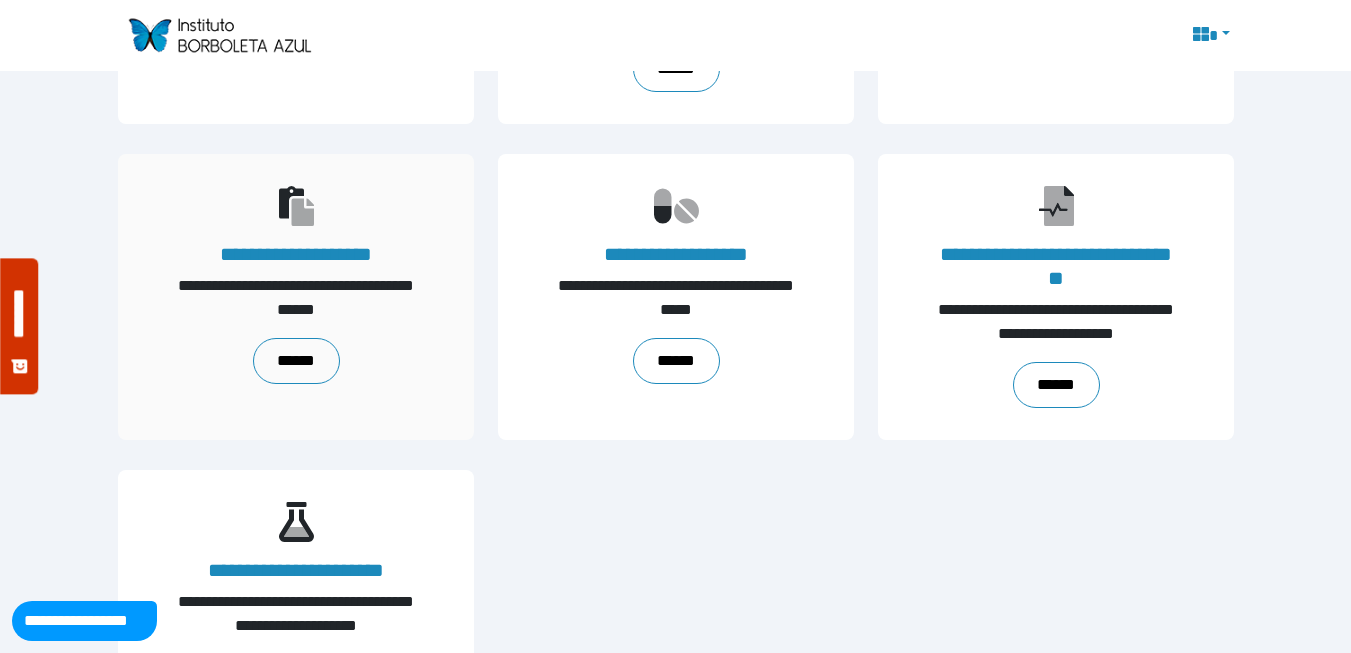 scroll, scrollTop: 400, scrollLeft: 0, axis: vertical 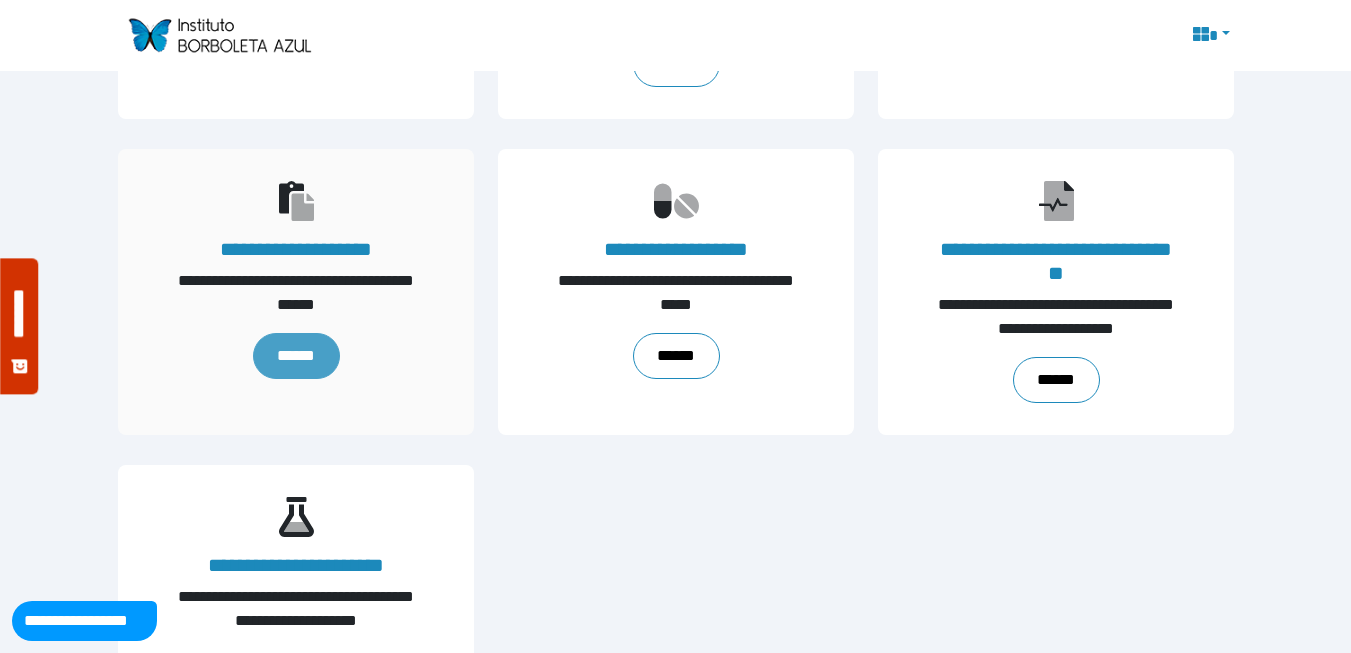 click on "******" at bounding box center (295, 356) 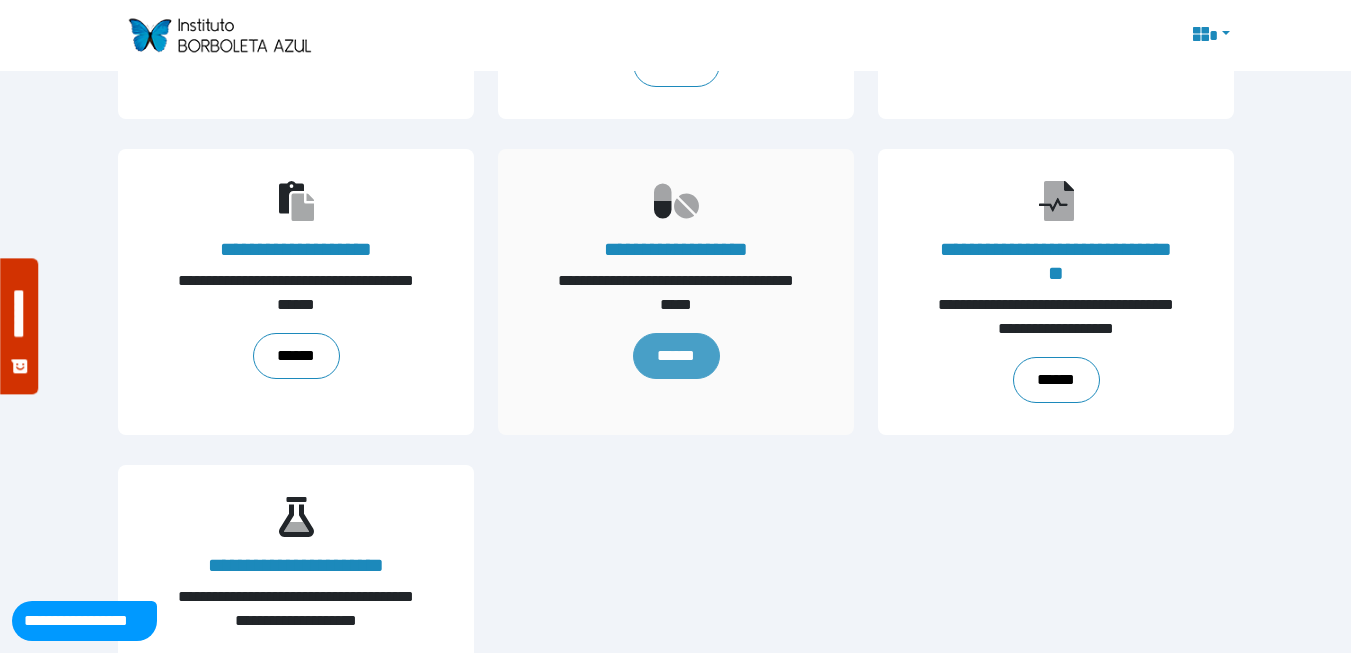 click on "******" at bounding box center [675, 356] 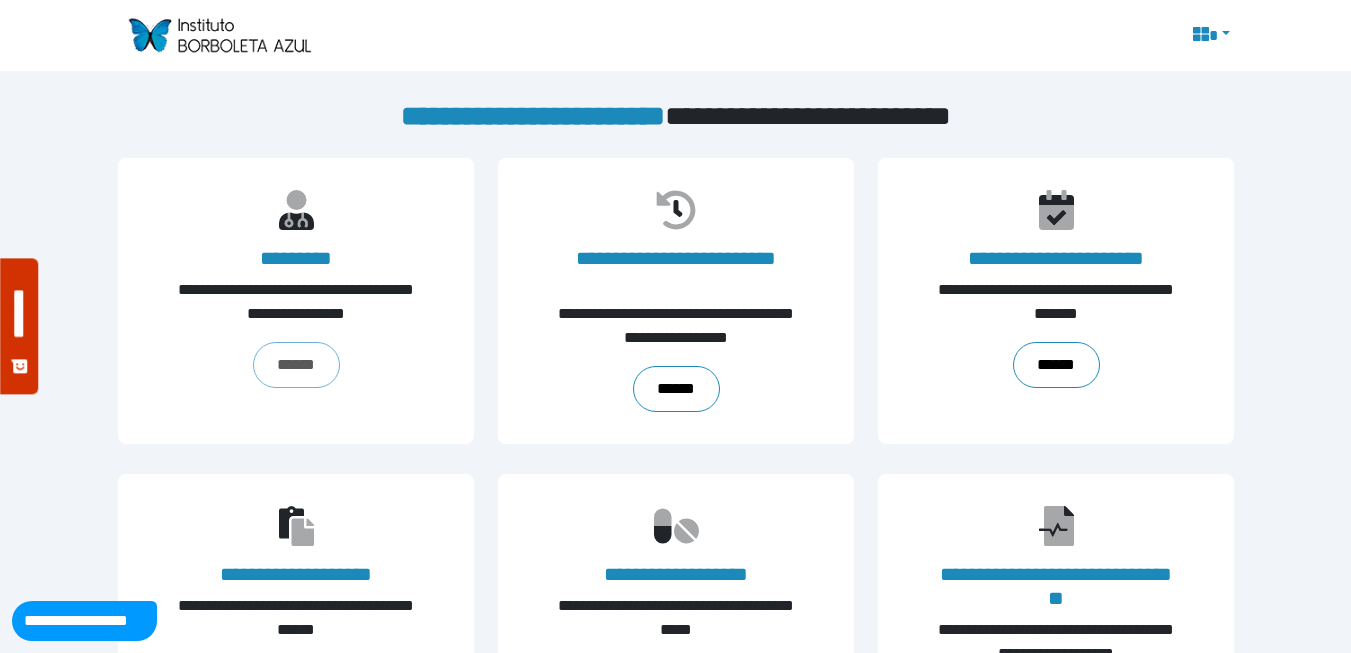 scroll, scrollTop: 0, scrollLeft: 0, axis: both 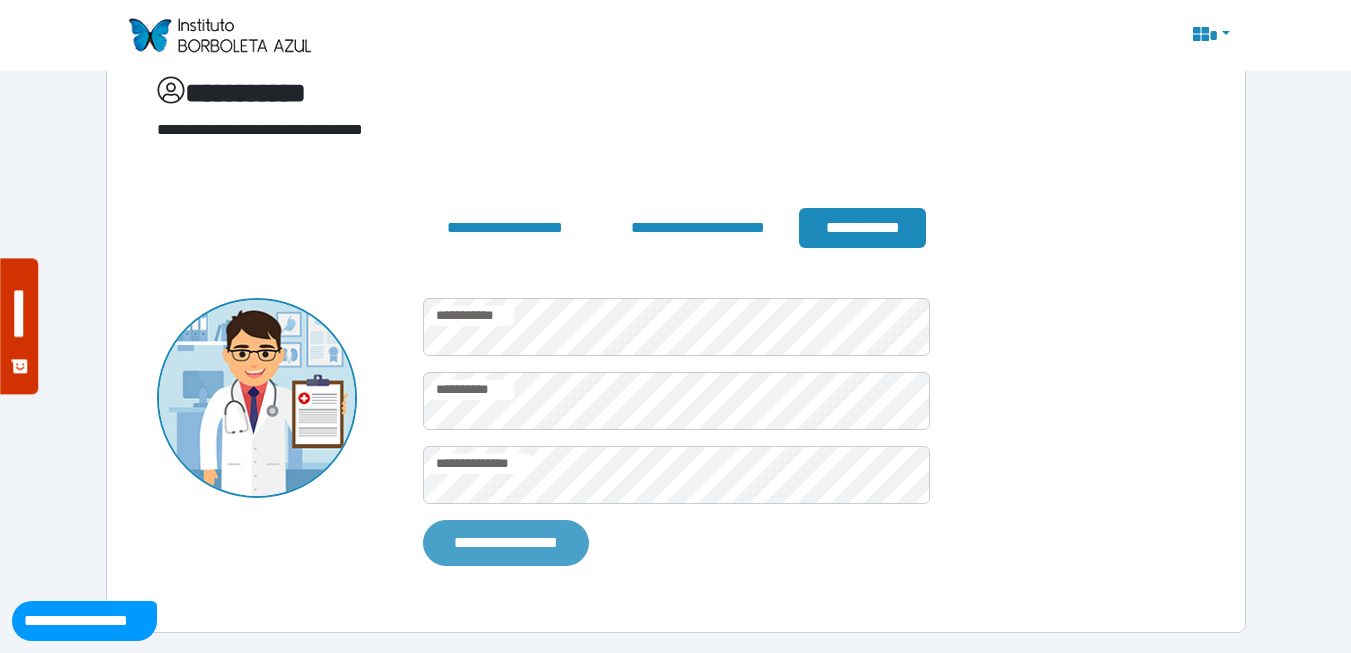 click on "**********" at bounding box center [505, 543] 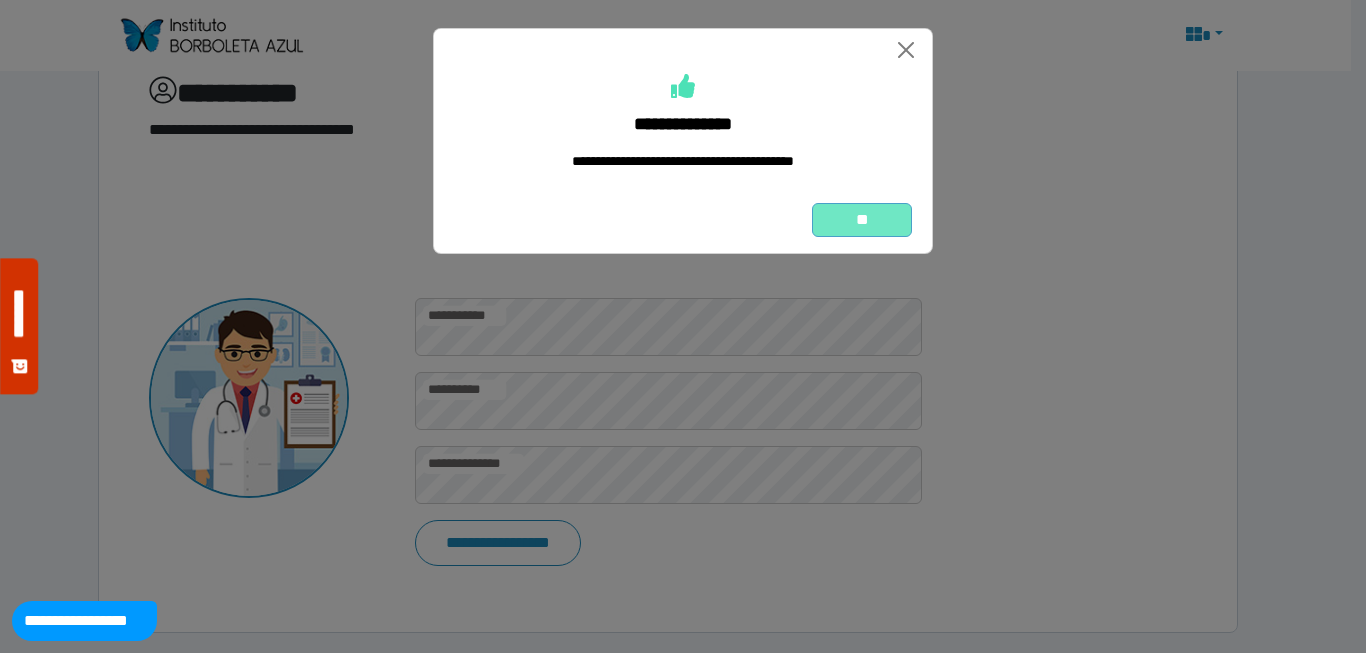 click on "**" at bounding box center [862, 220] 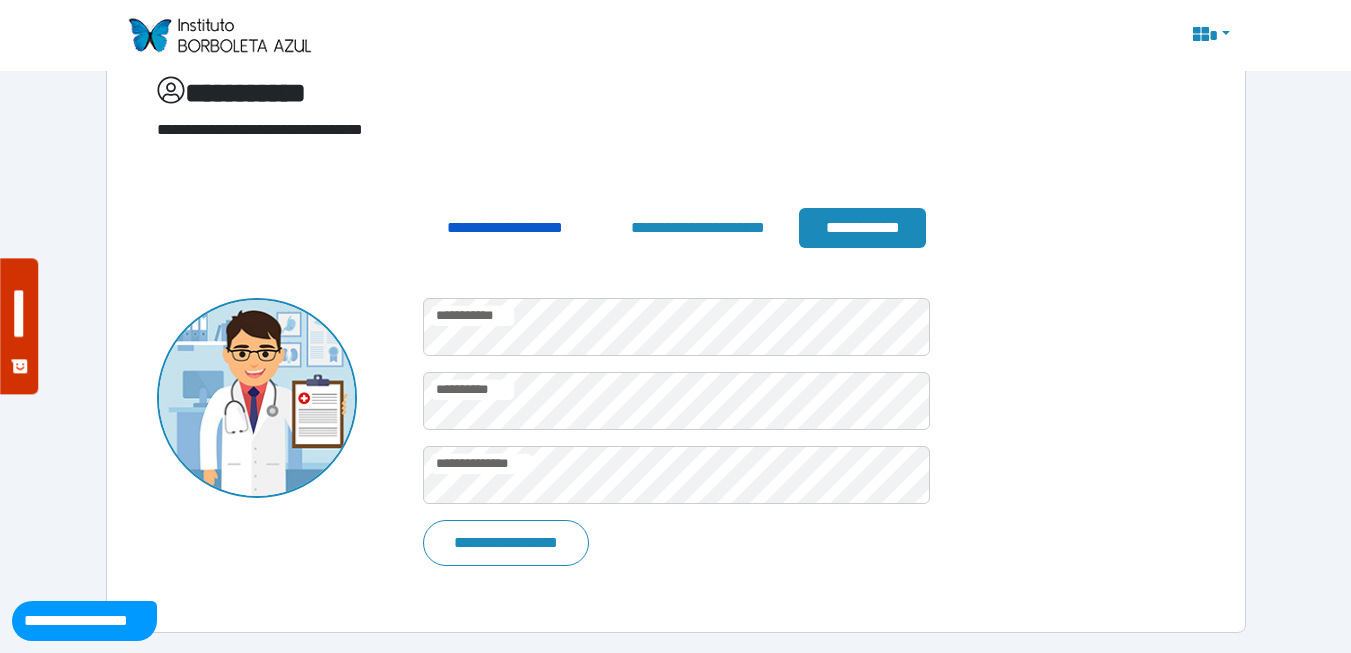 click on "**********" at bounding box center [504, 228] 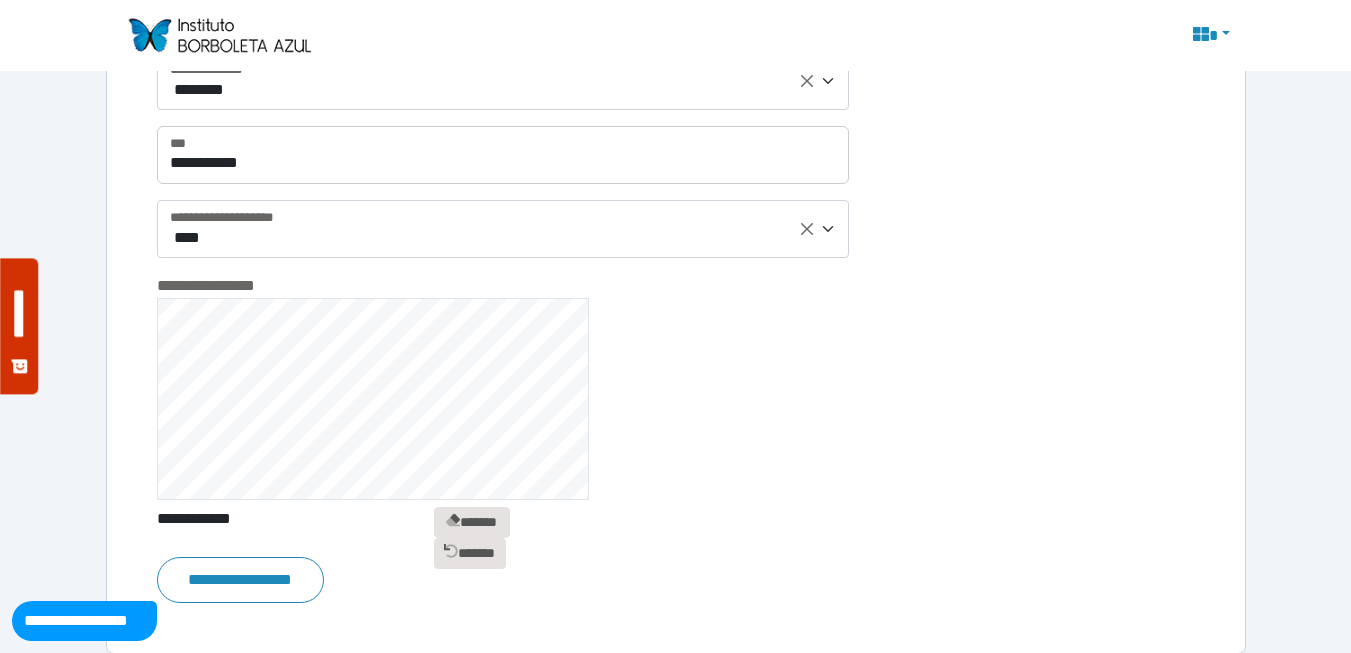 scroll, scrollTop: 913, scrollLeft: 0, axis: vertical 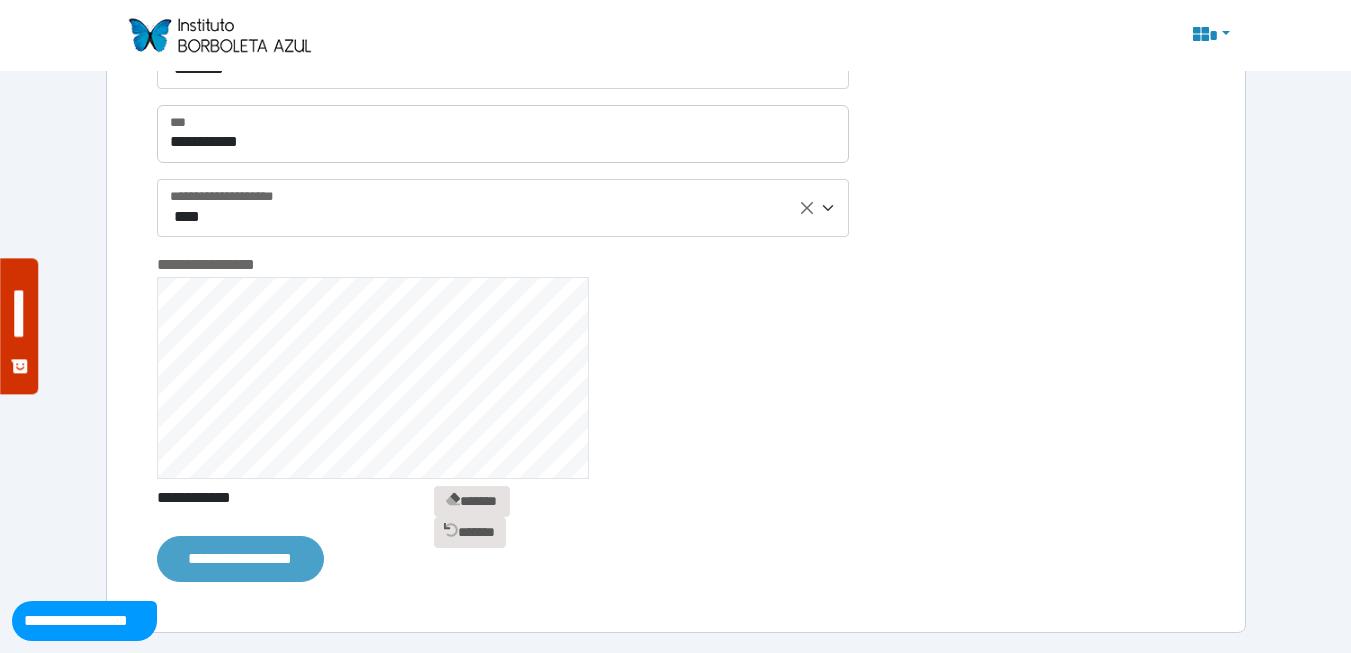 click on "**********" at bounding box center [240, 559] 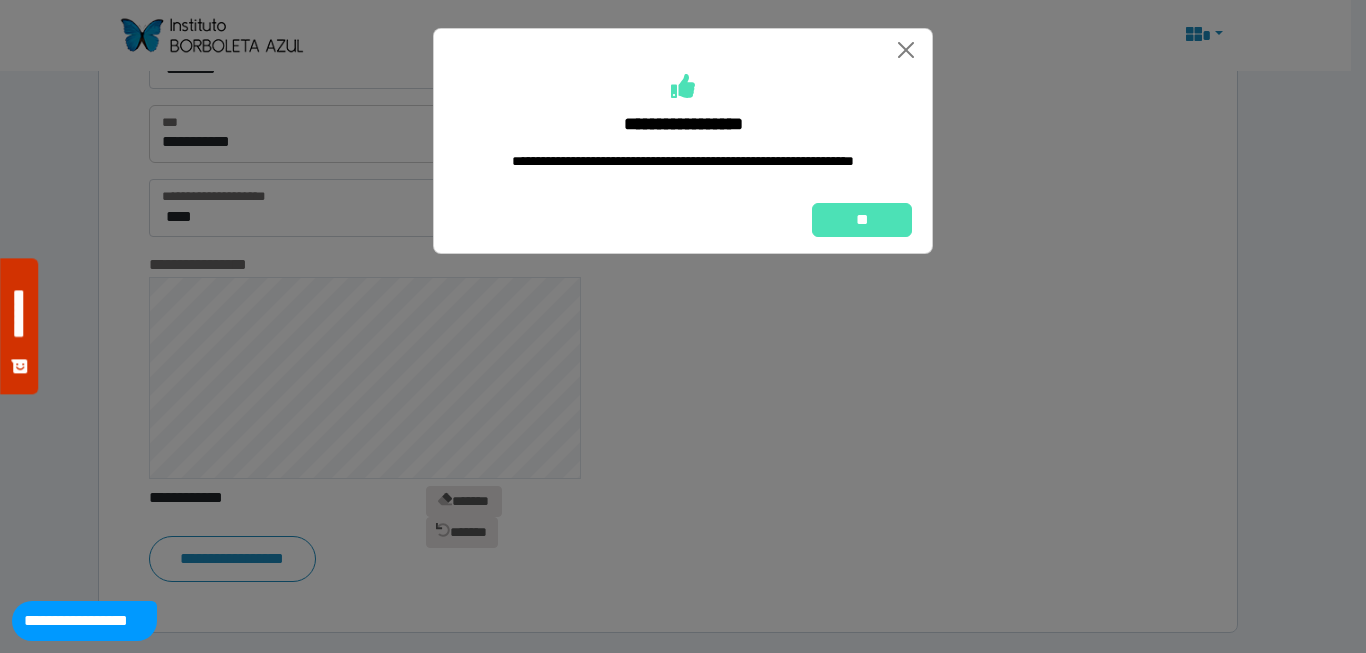 click at bounding box center [683, 43] 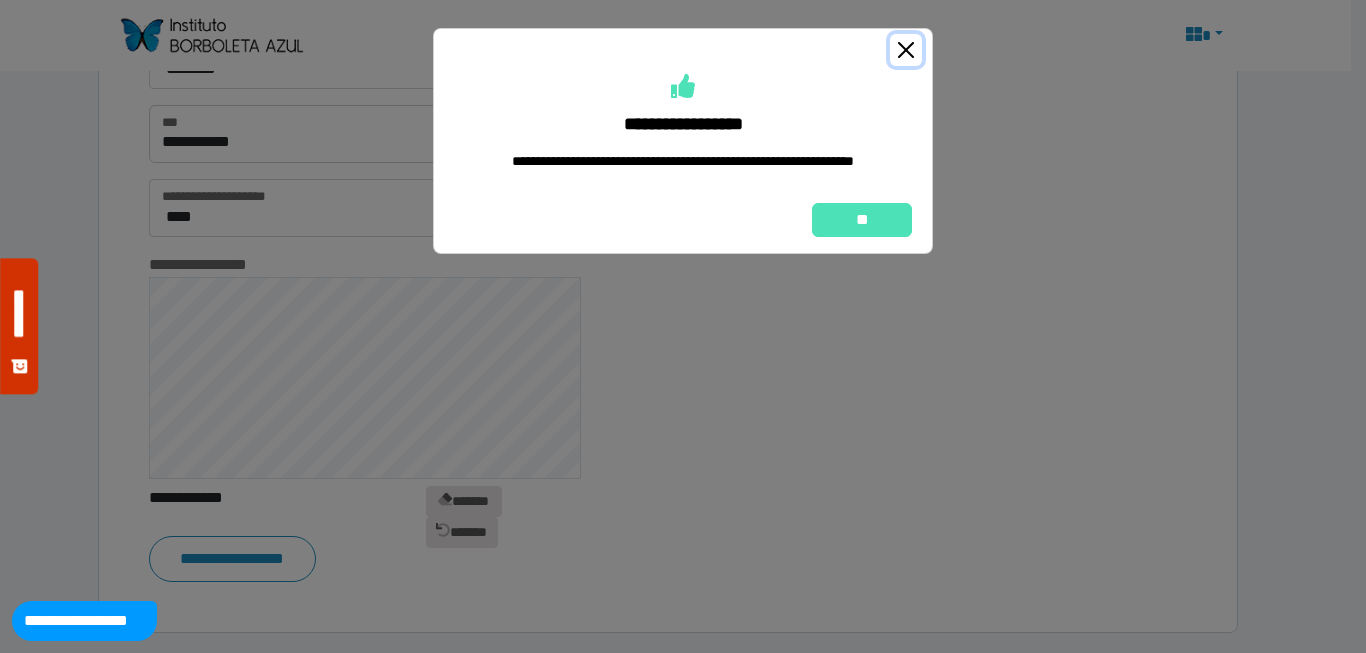click at bounding box center [906, 50] 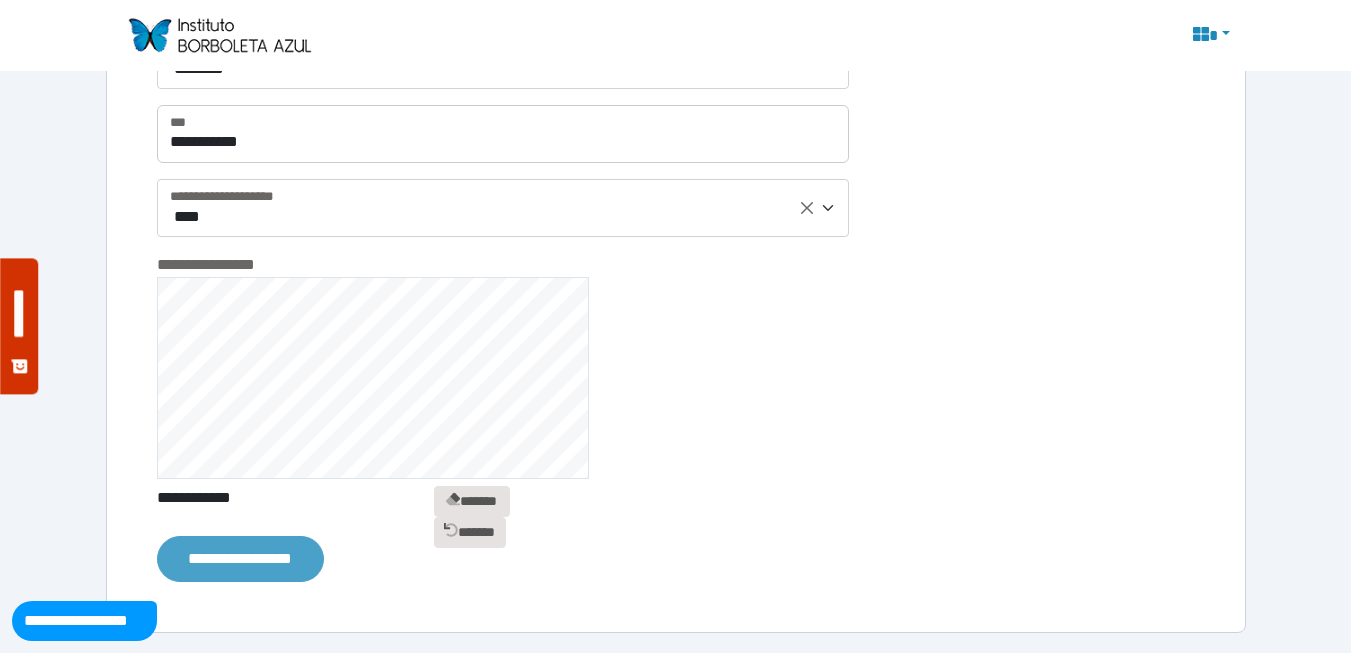 click on "**********" at bounding box center [240, 559] 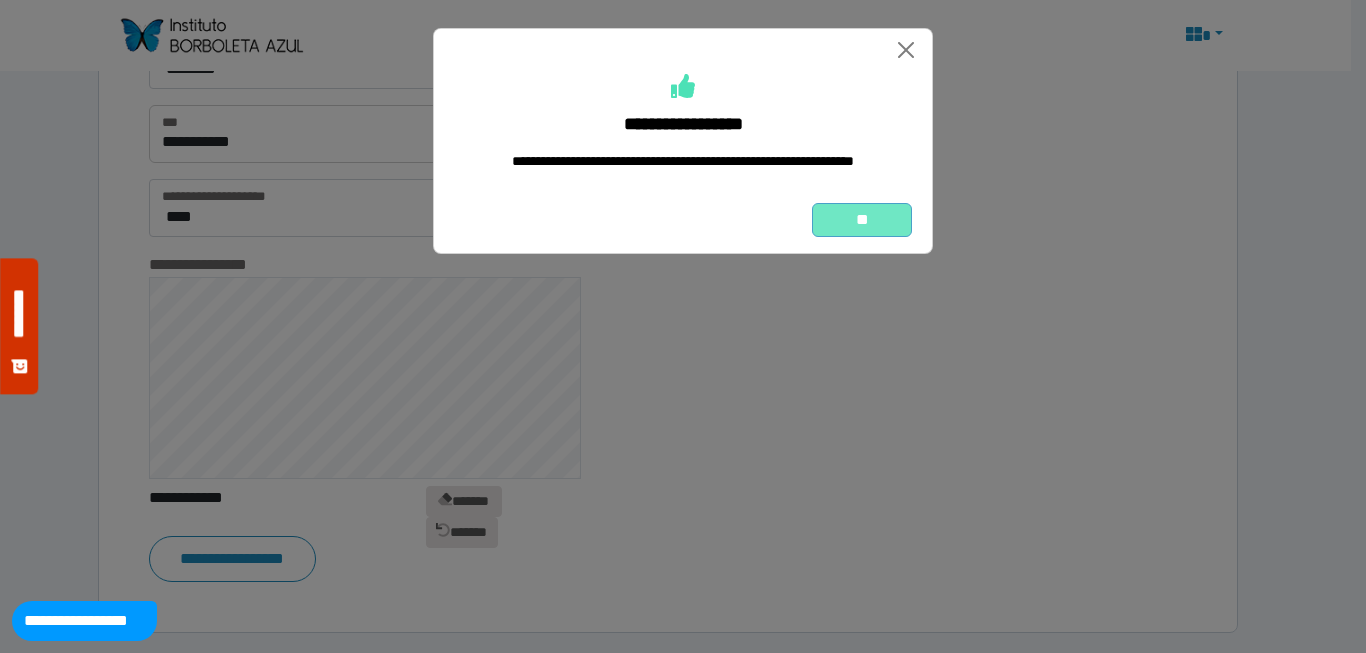click on "**" at bounding box center (862, 220) 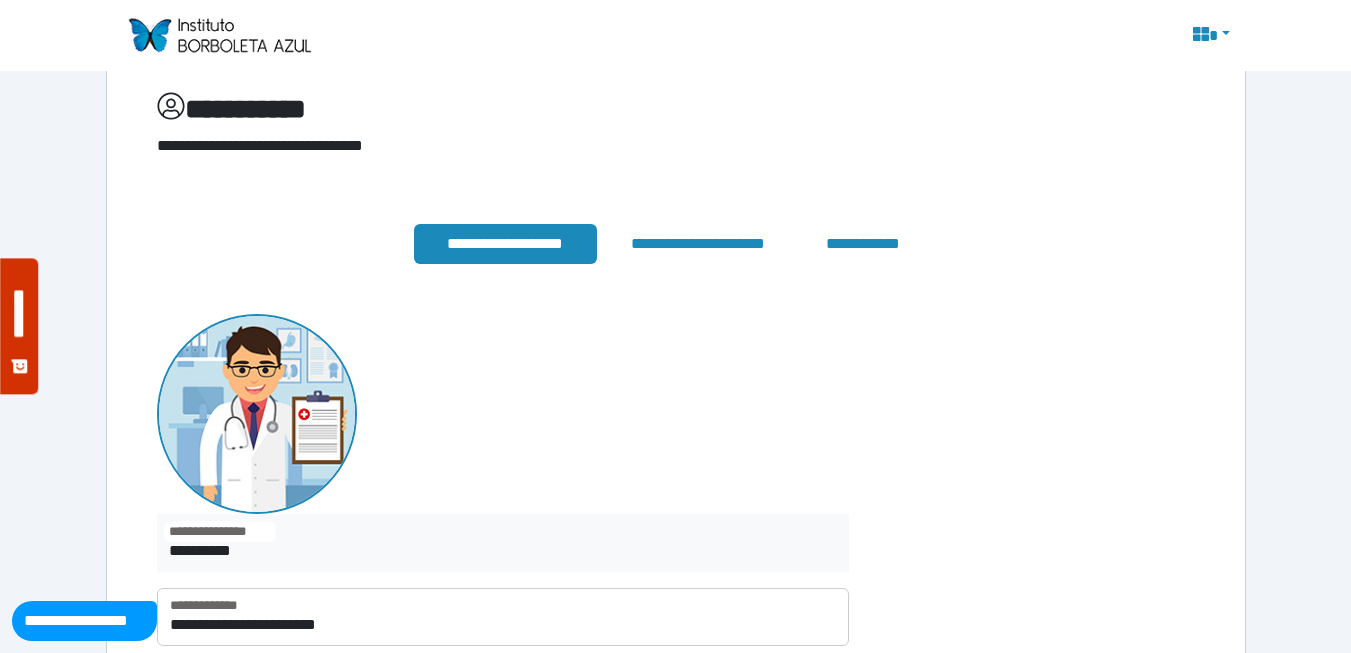 scroll, scrollTop: 113, scrollLeft: 0, axis: vertical 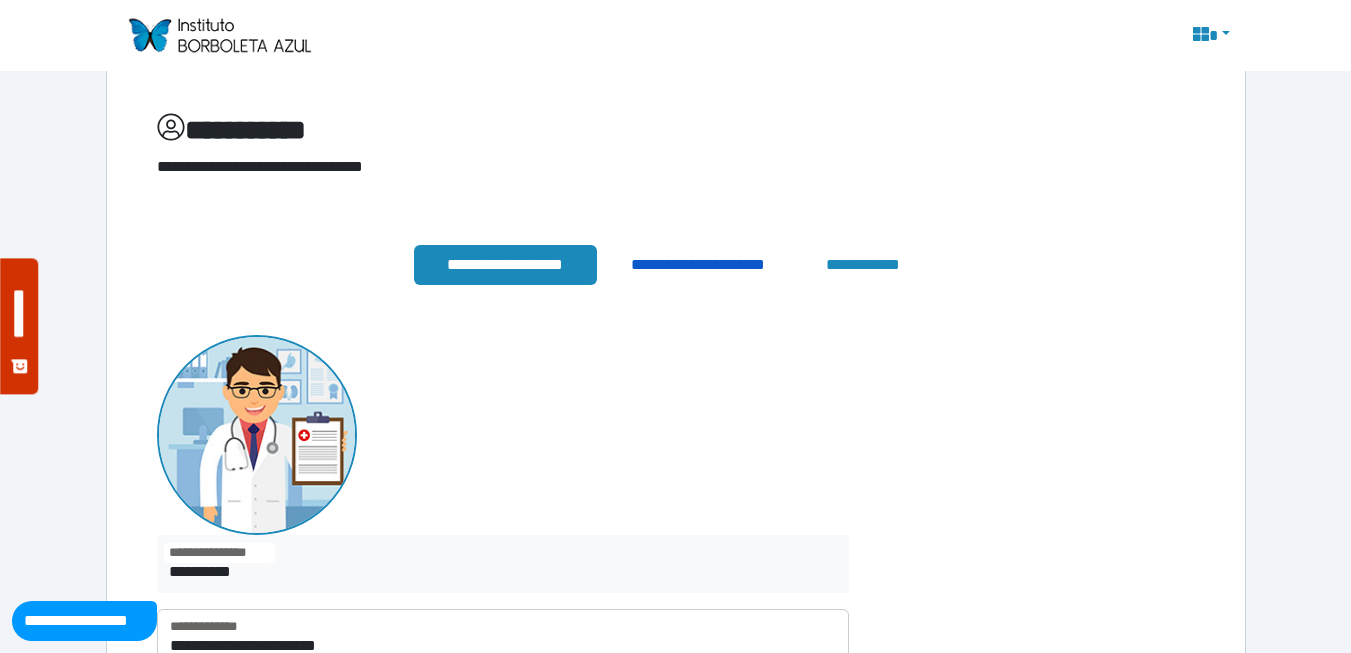 click on "**********" at bounding box center [697, 265] 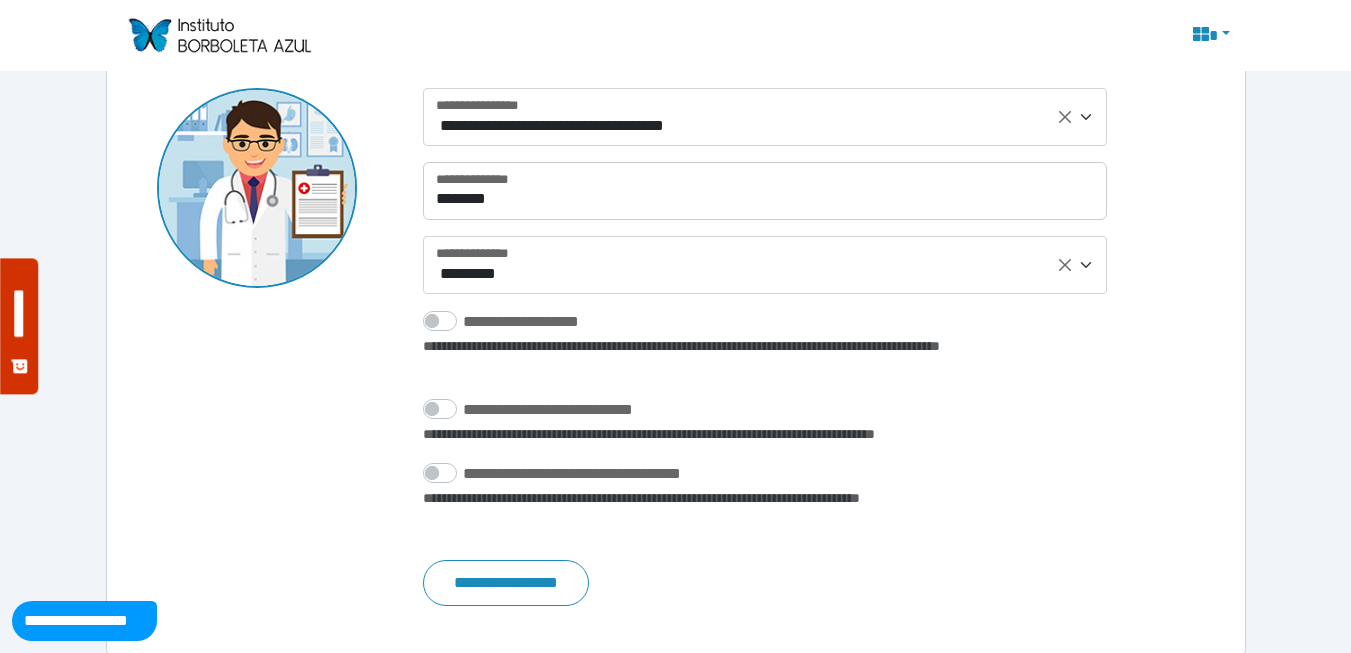 scroll, scrollTop: 384, scrollLeft: 0, axis: vertical 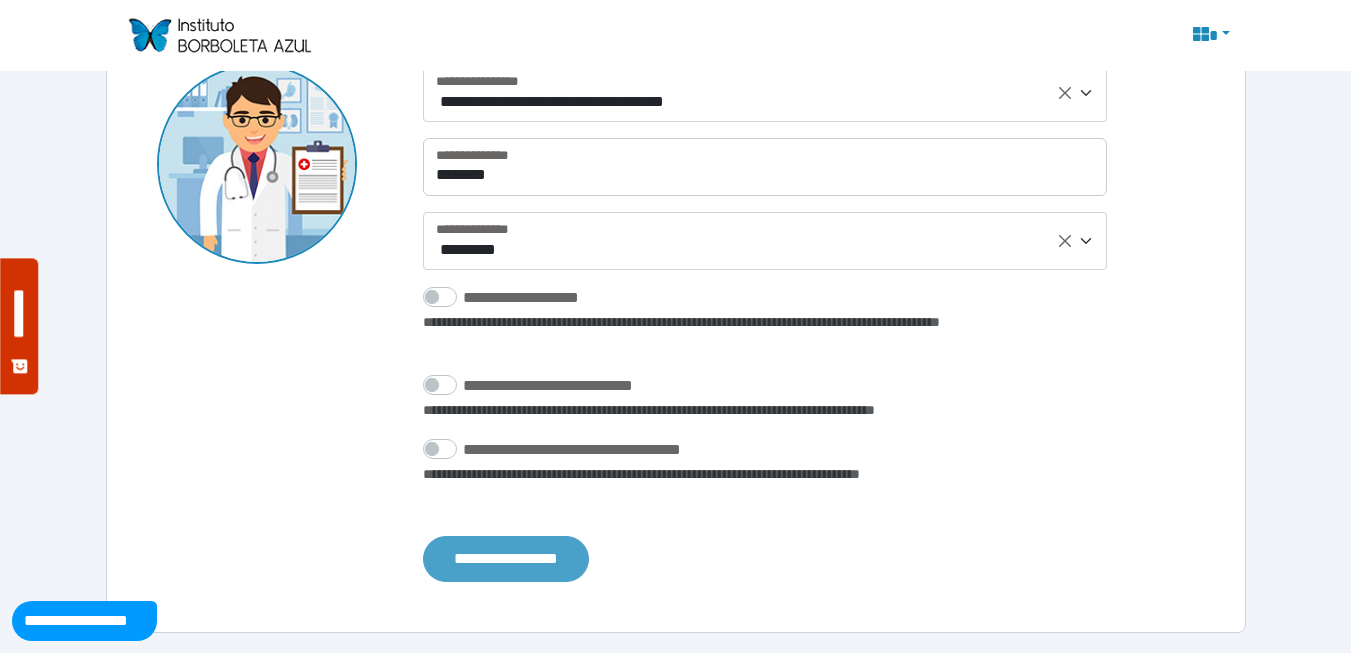 click on "**********" at bounding box center [505, 559] 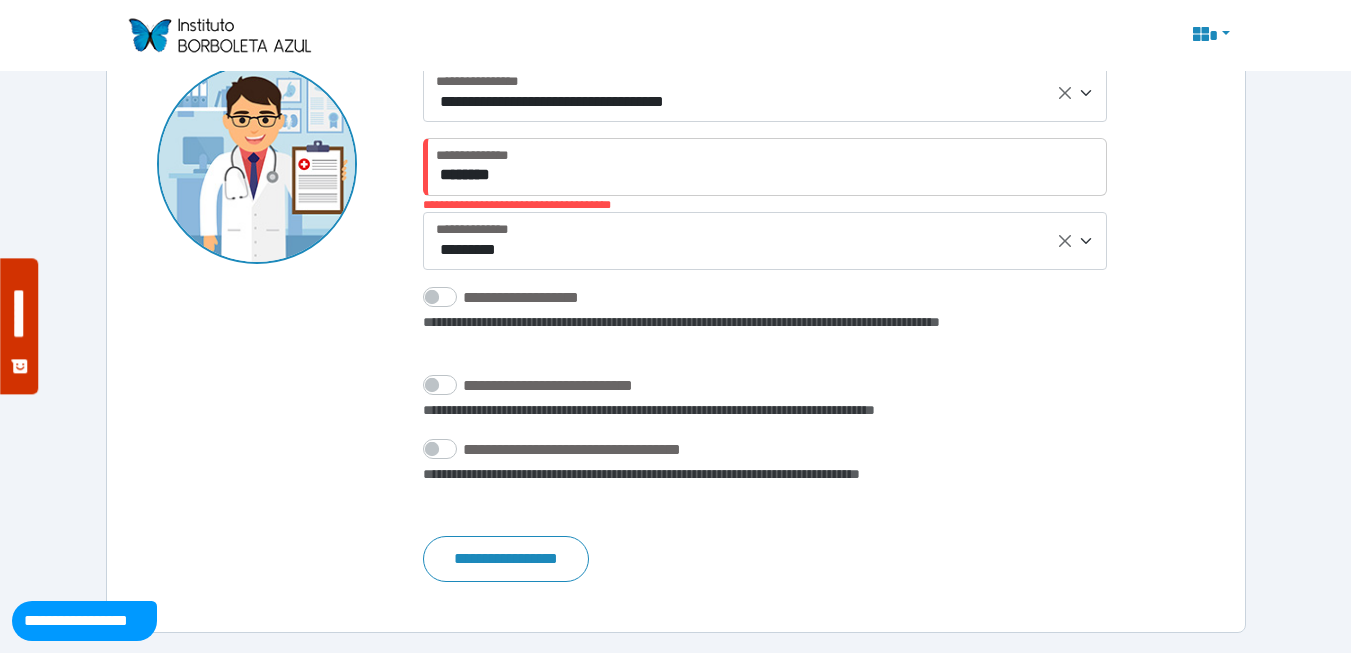 click on "**********" at bounding box center (676, 323) 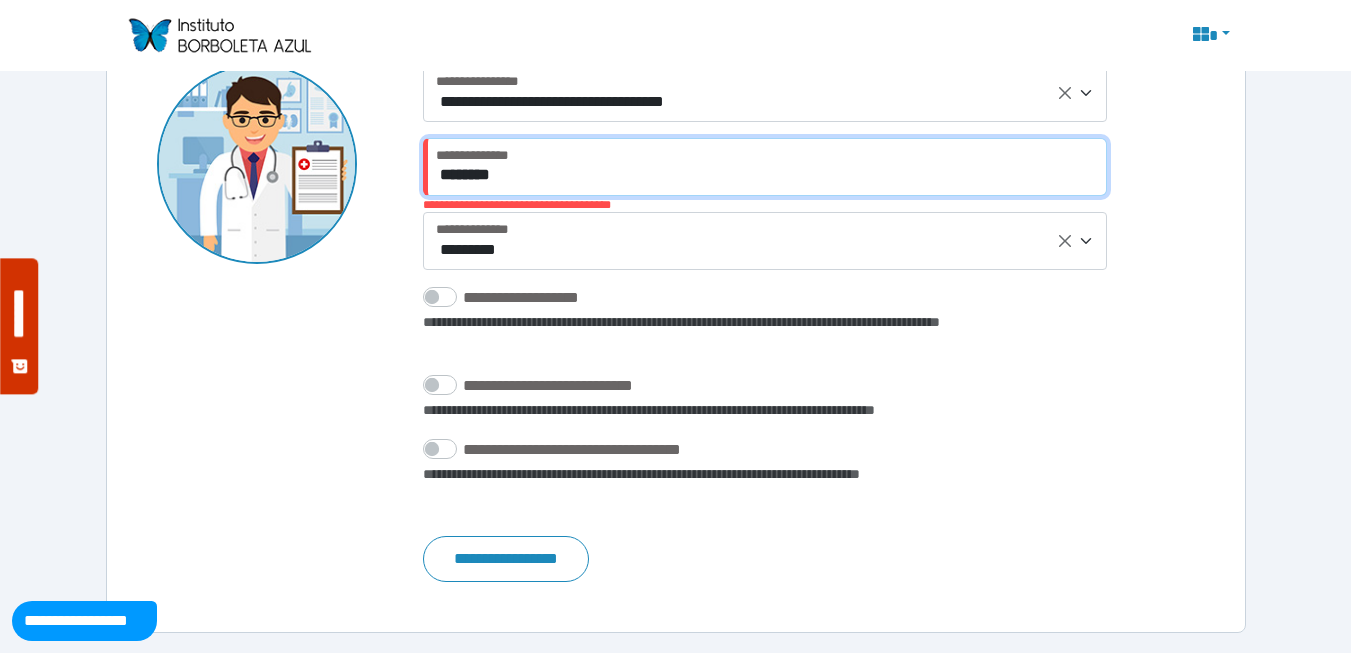 click on "********" at bounding box center [764, 167] 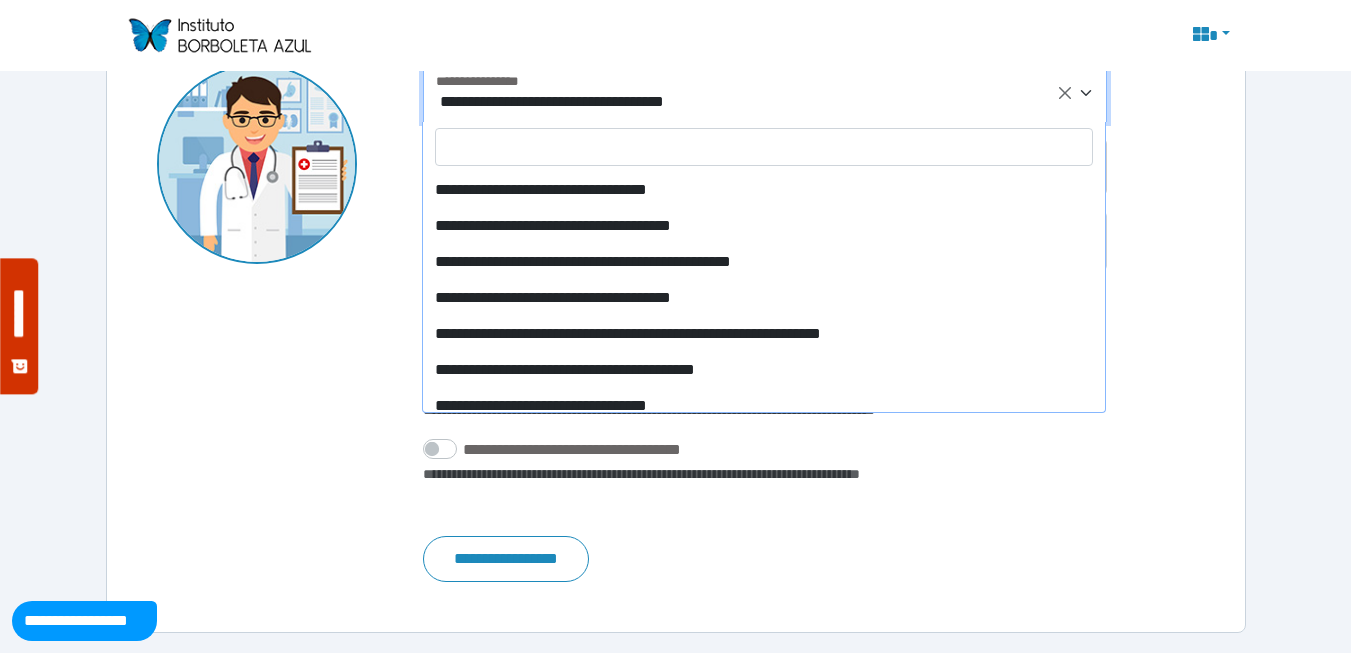 click on "**********" at bounding box center (764, 93) 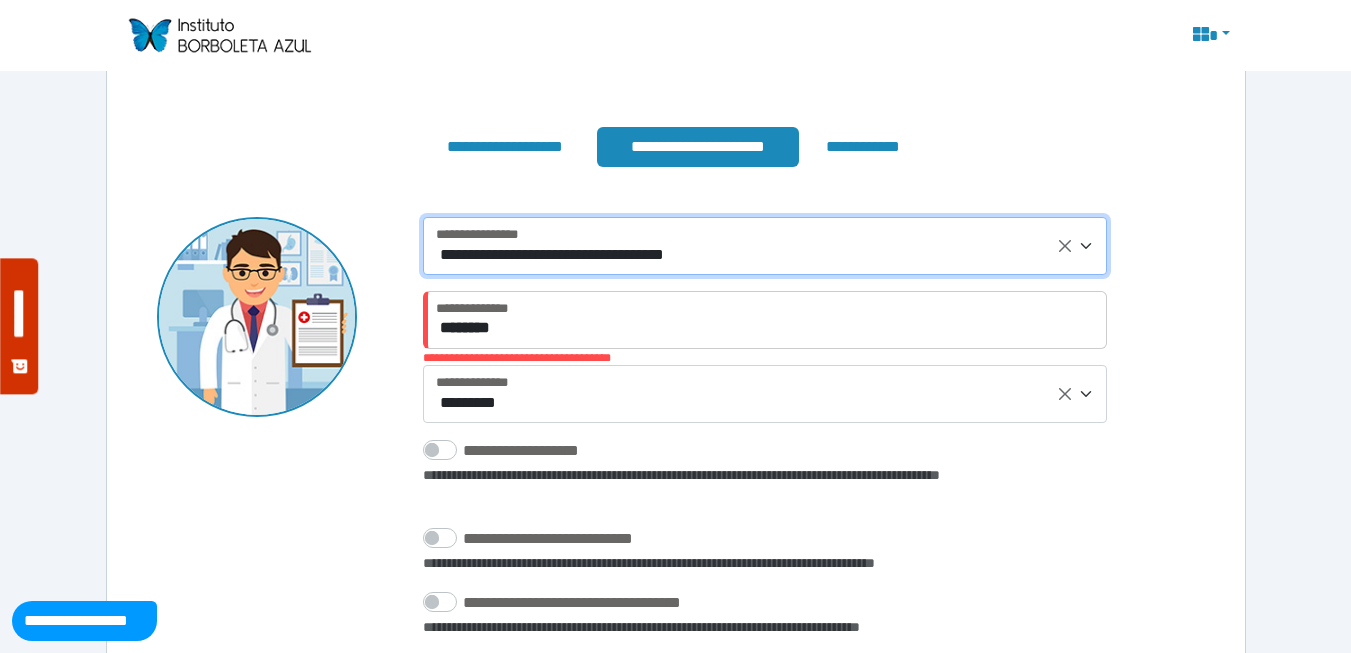scroll, scrollTop: 0, scrollLeft: 0, axis: both 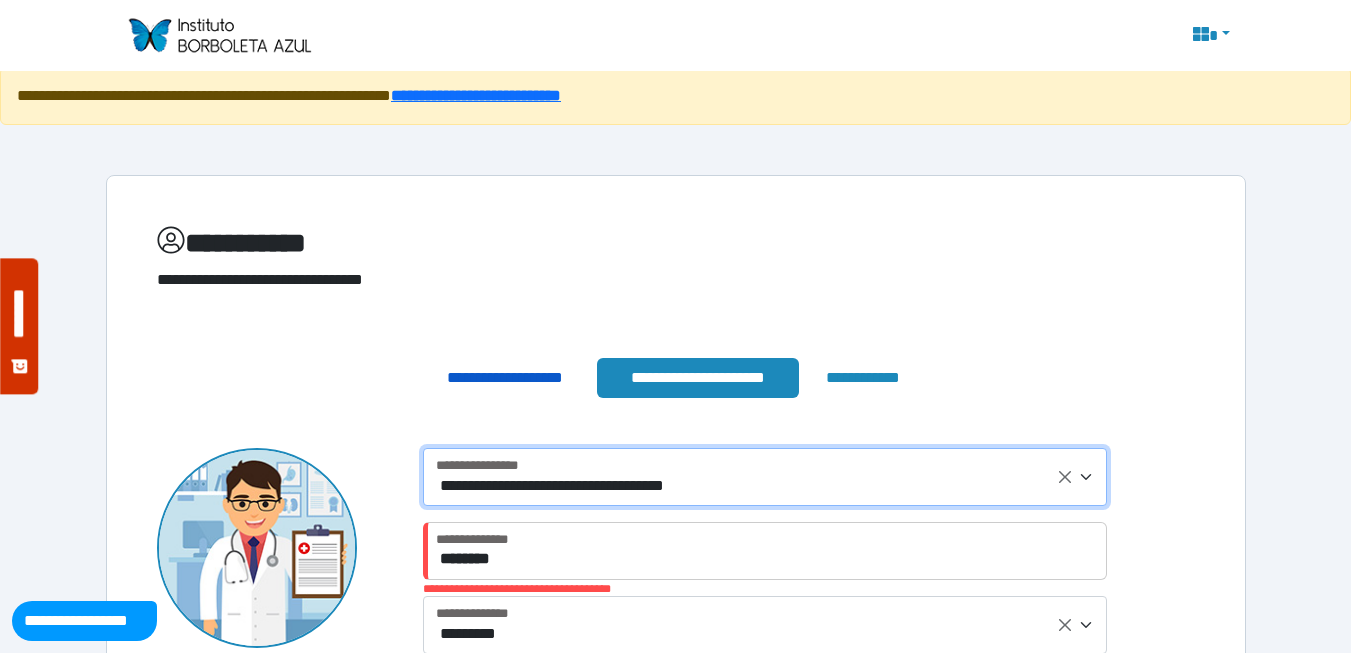 click on "**********" at bounding box center (504, 378) 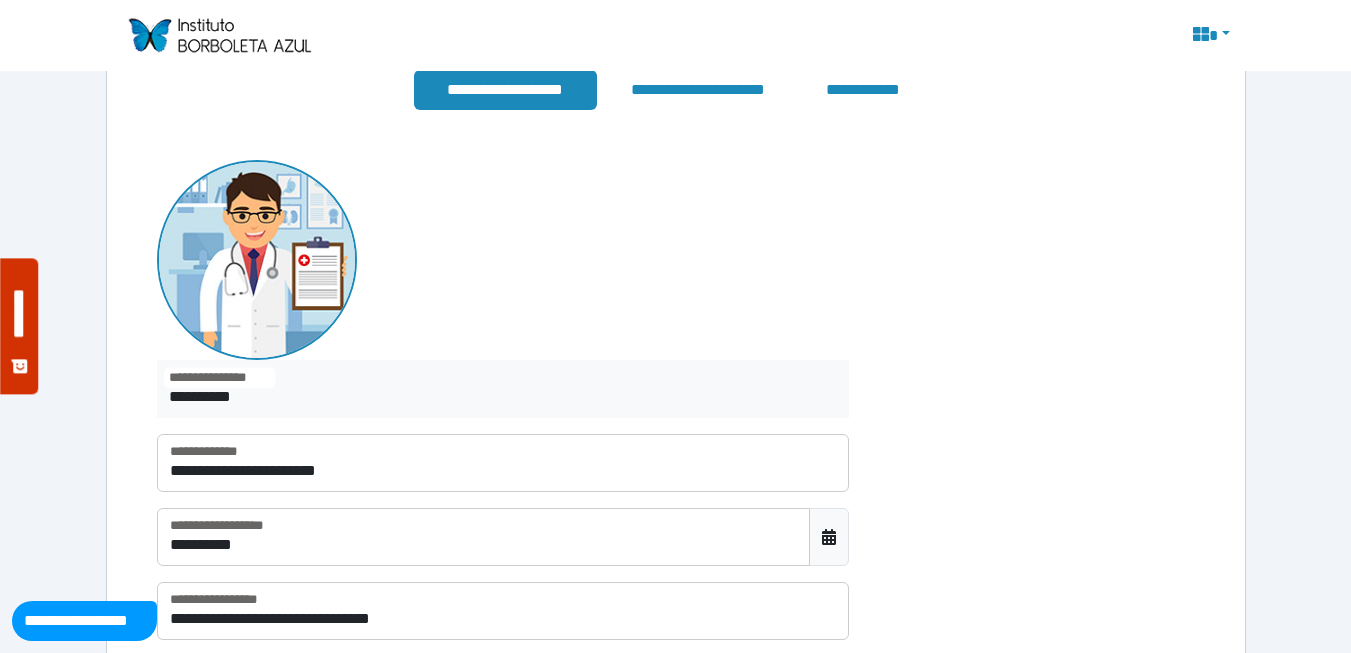 scroll, scrollTop: 0, scrollLeft: 0, axis: both 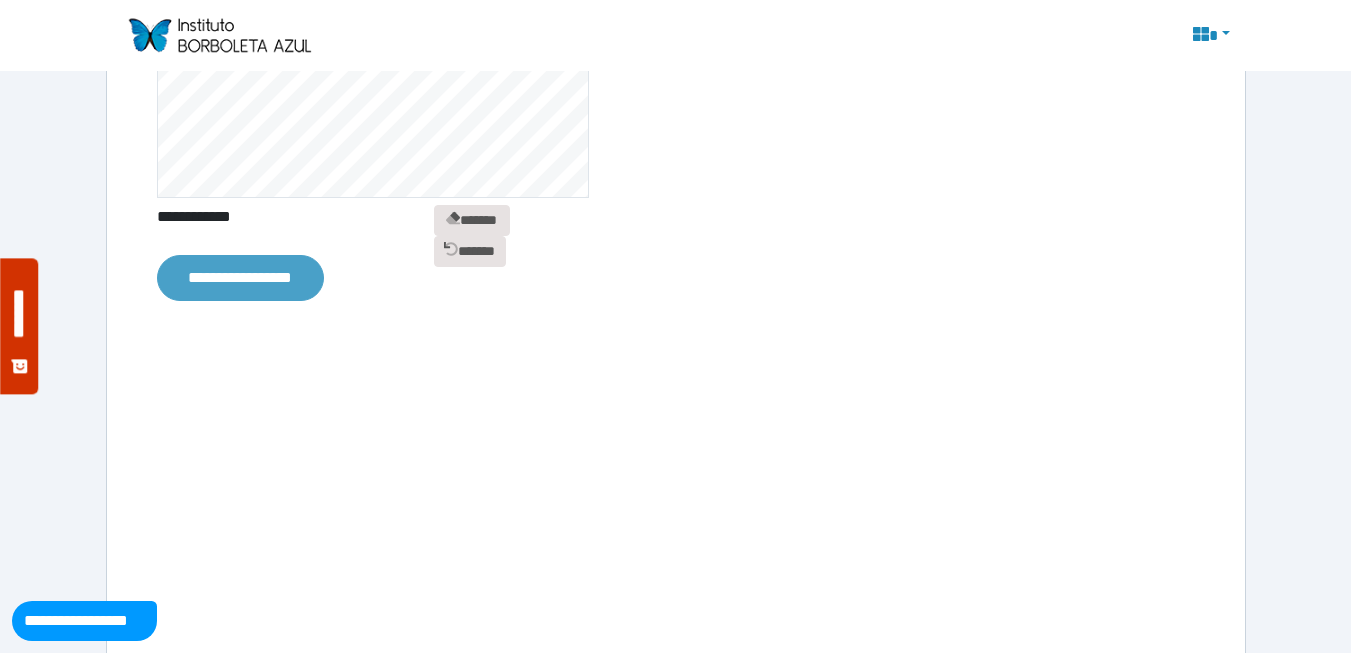 click on "**********" at bounding box center (240, 278) 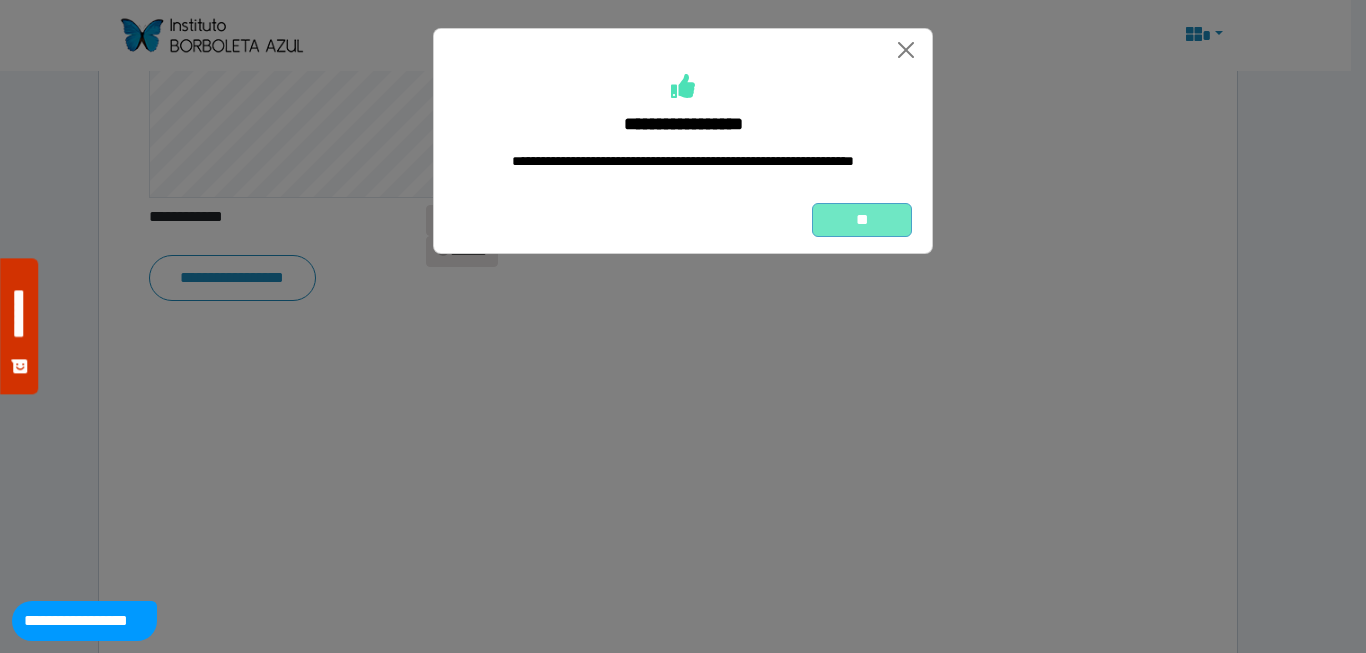 click on "**" at bounding box center [862, 220] 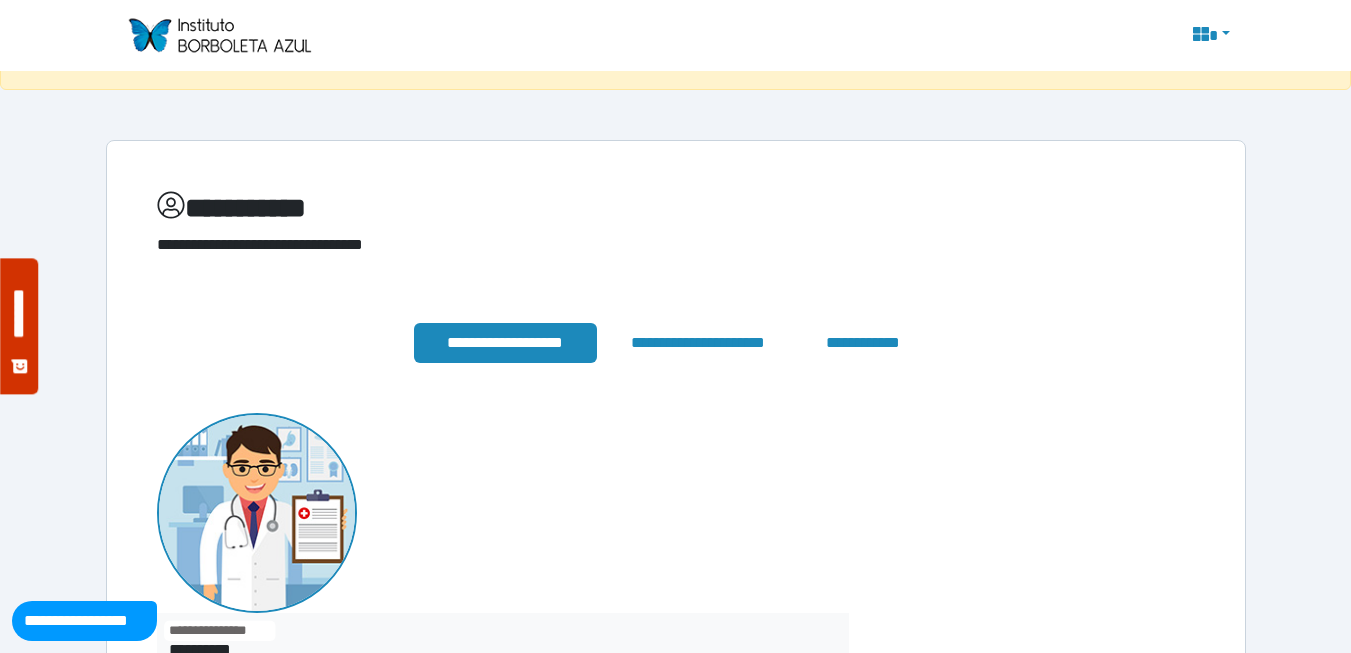 scroll, scrollTop: 0, scrollLeft: 0, axis: both 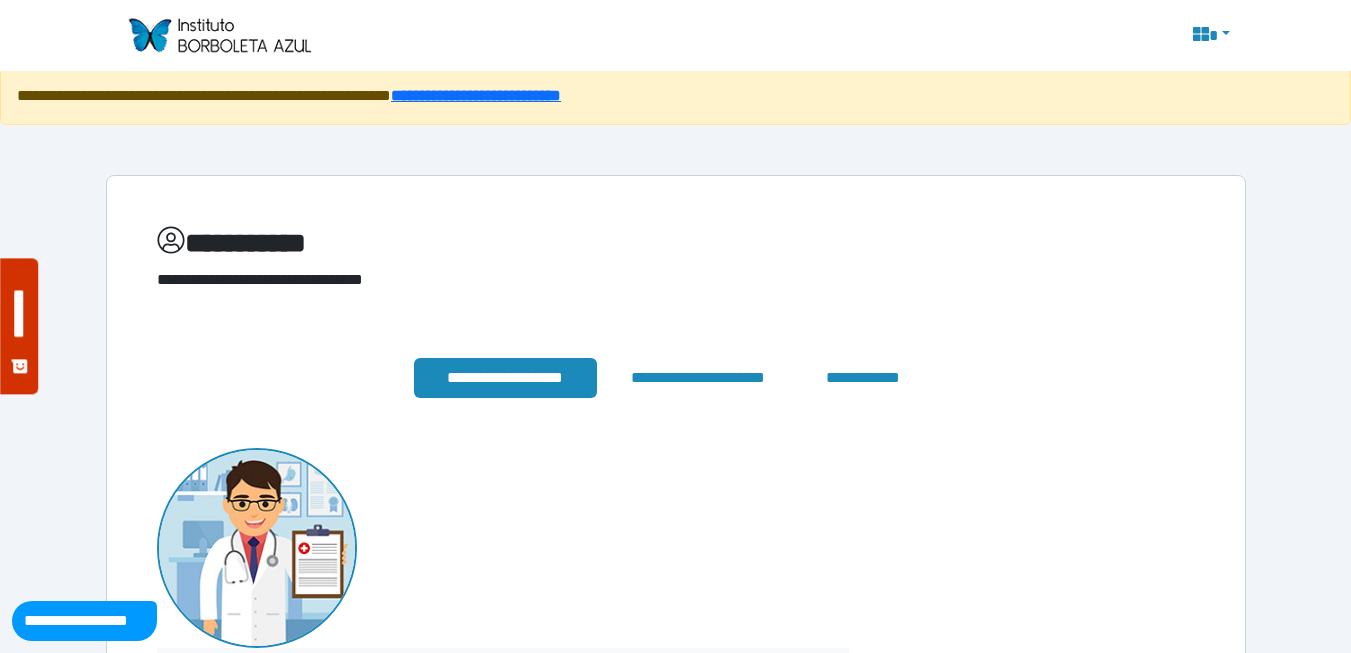 click at bounding box center (1209, 36) 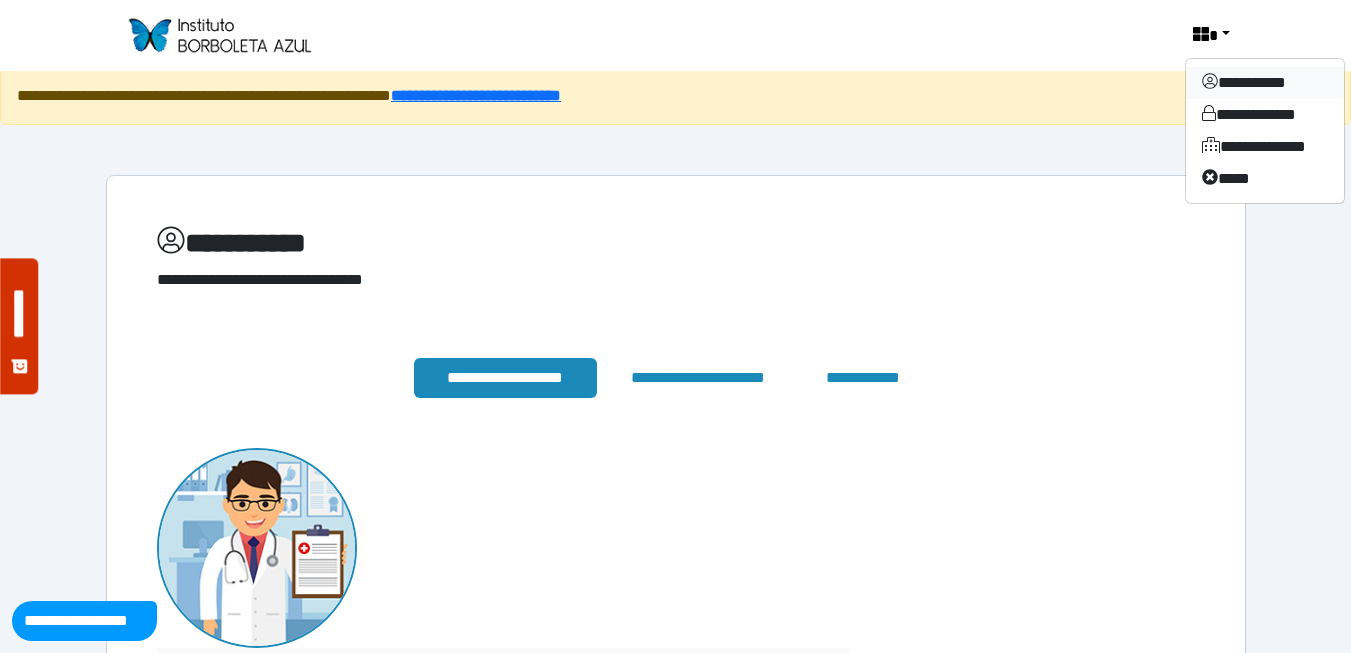 click on "**********" at bounding box center (1265, 83) 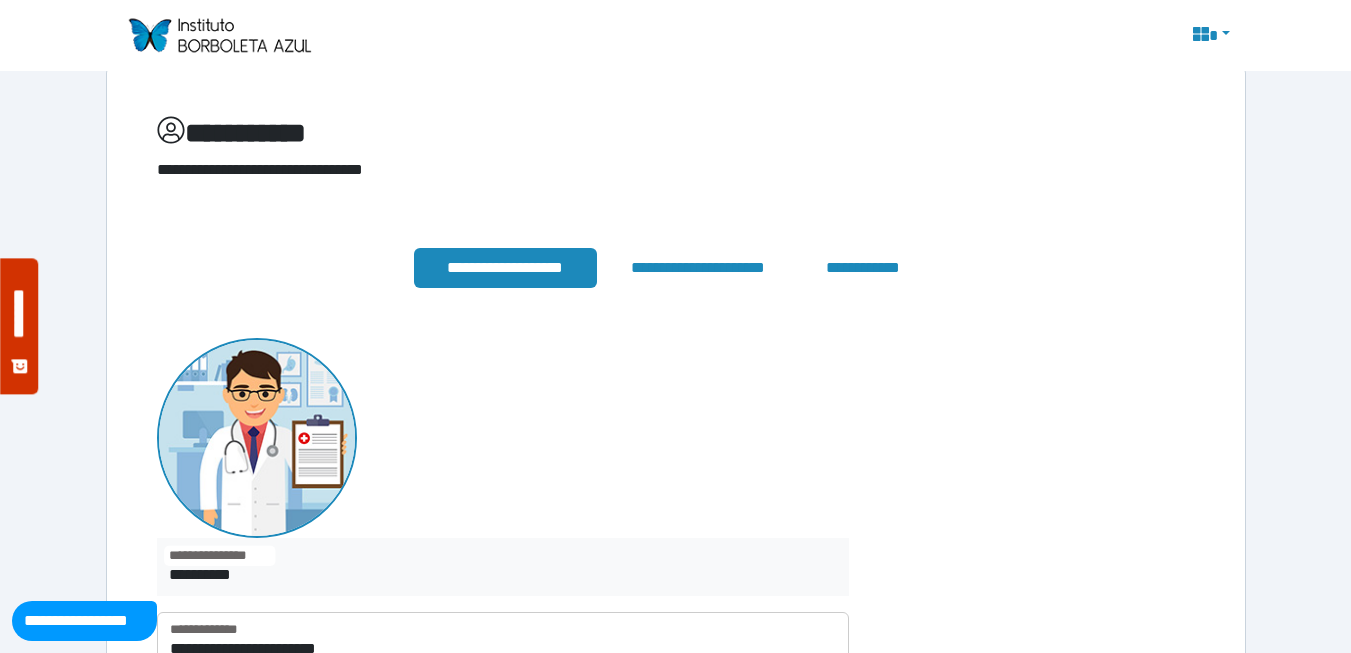 scroll, scrollTop: 94, scrollLeft: 0, axis: vertical 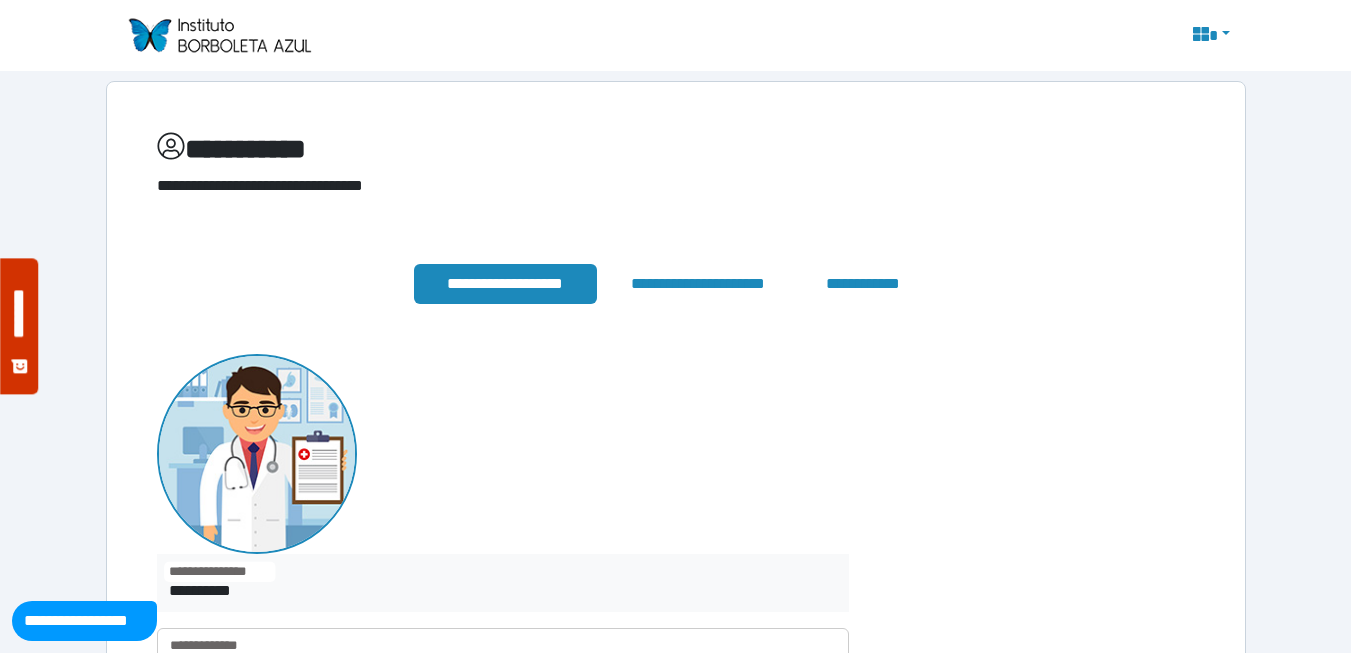 click at bounding box center [1209, 36] 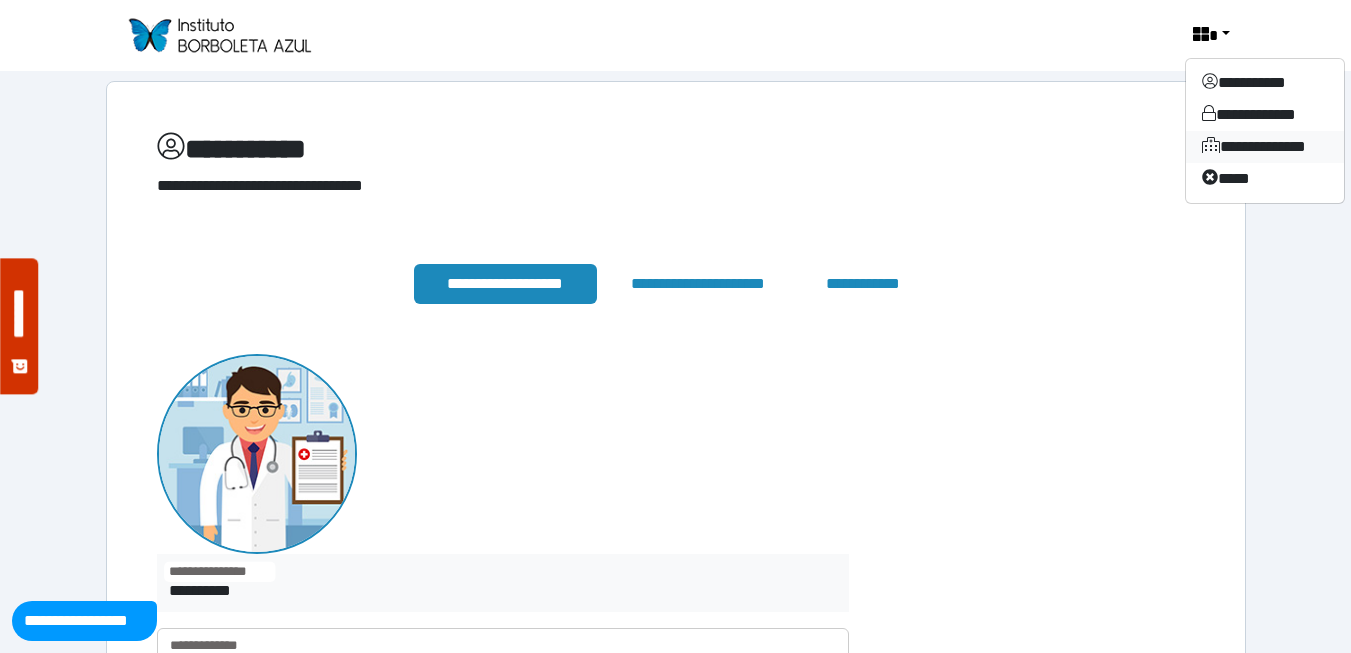 click on "**********" at bounding box center [1265, 147] 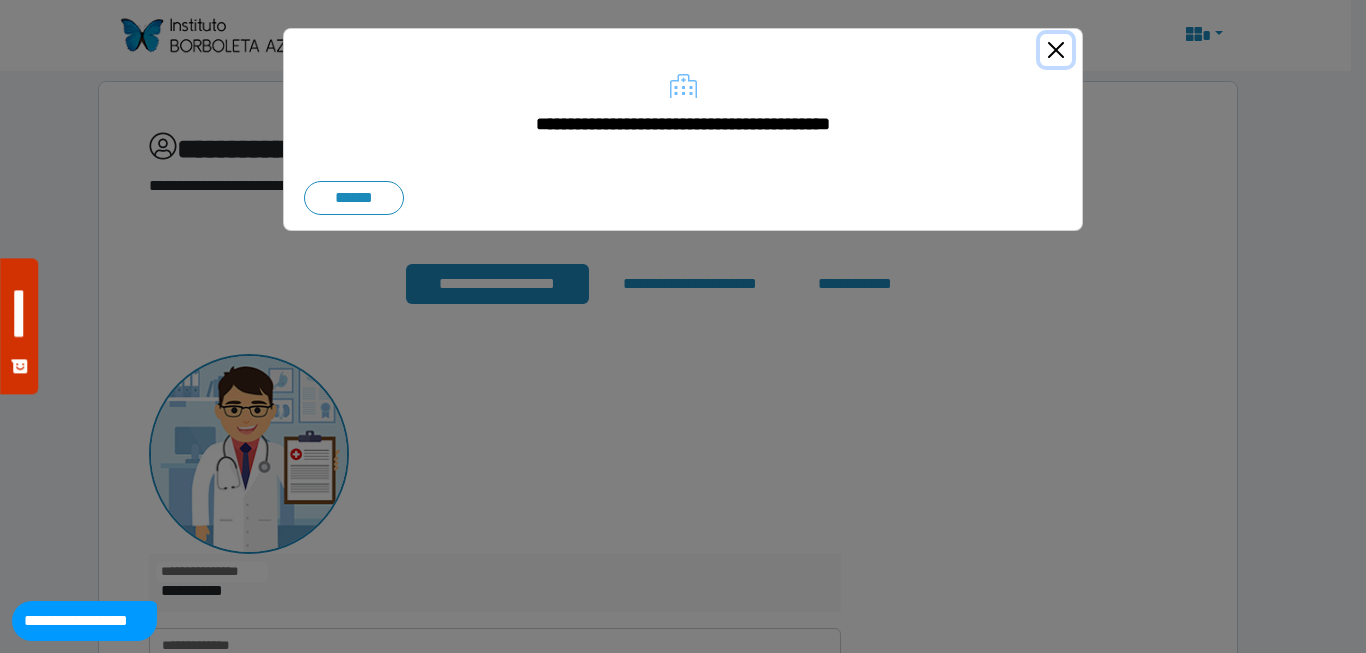 click at bounding box center (1056, 50) 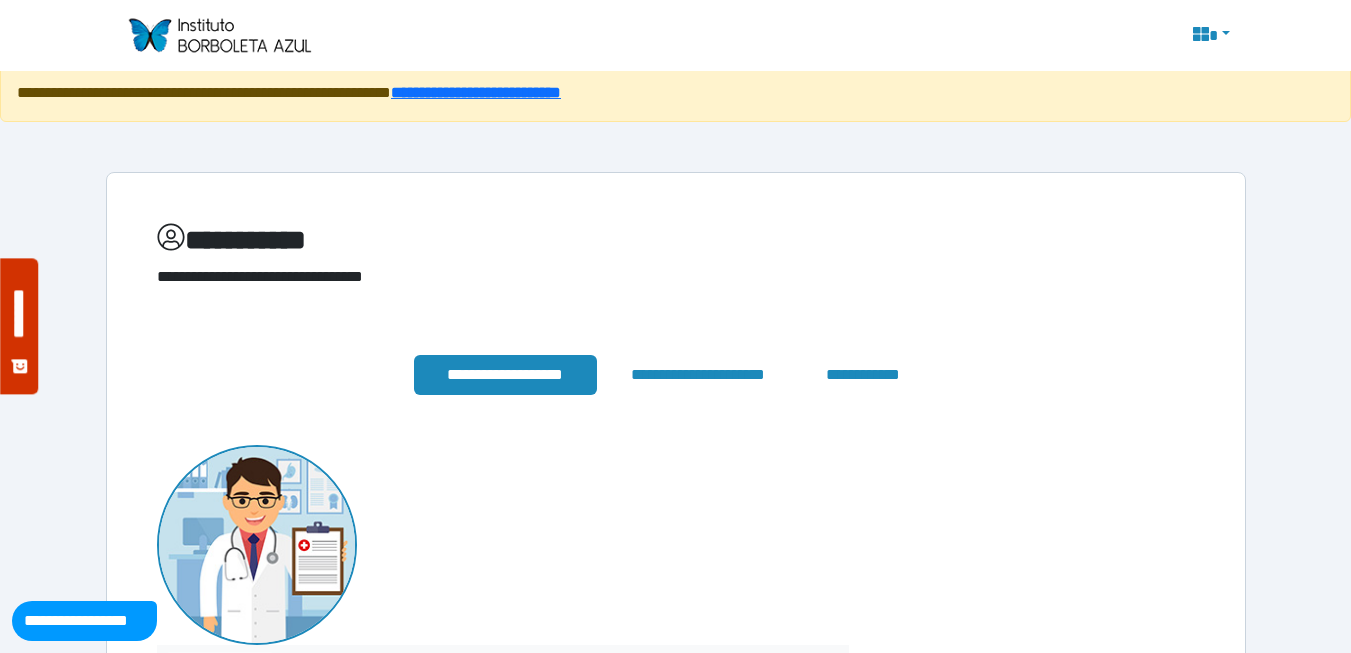 scroll, scrollTop: 0, scrollLeft: 0, axis: both 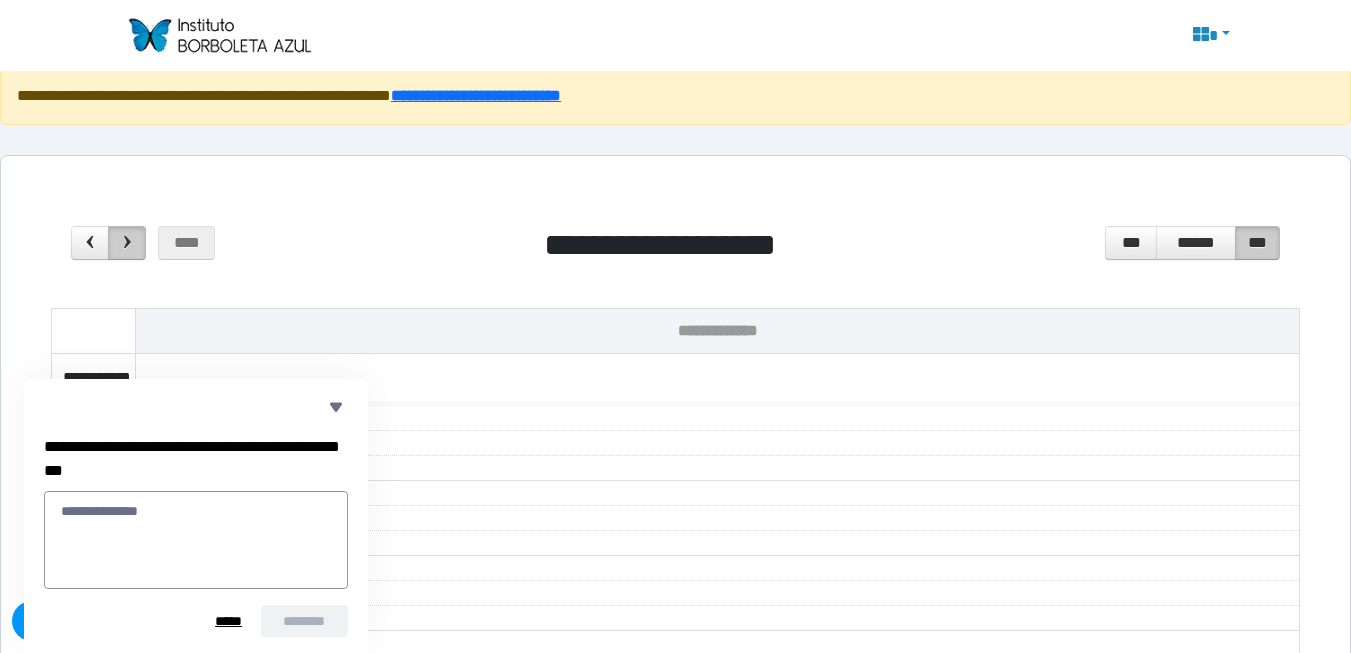 click at bounding box center [127, 242] 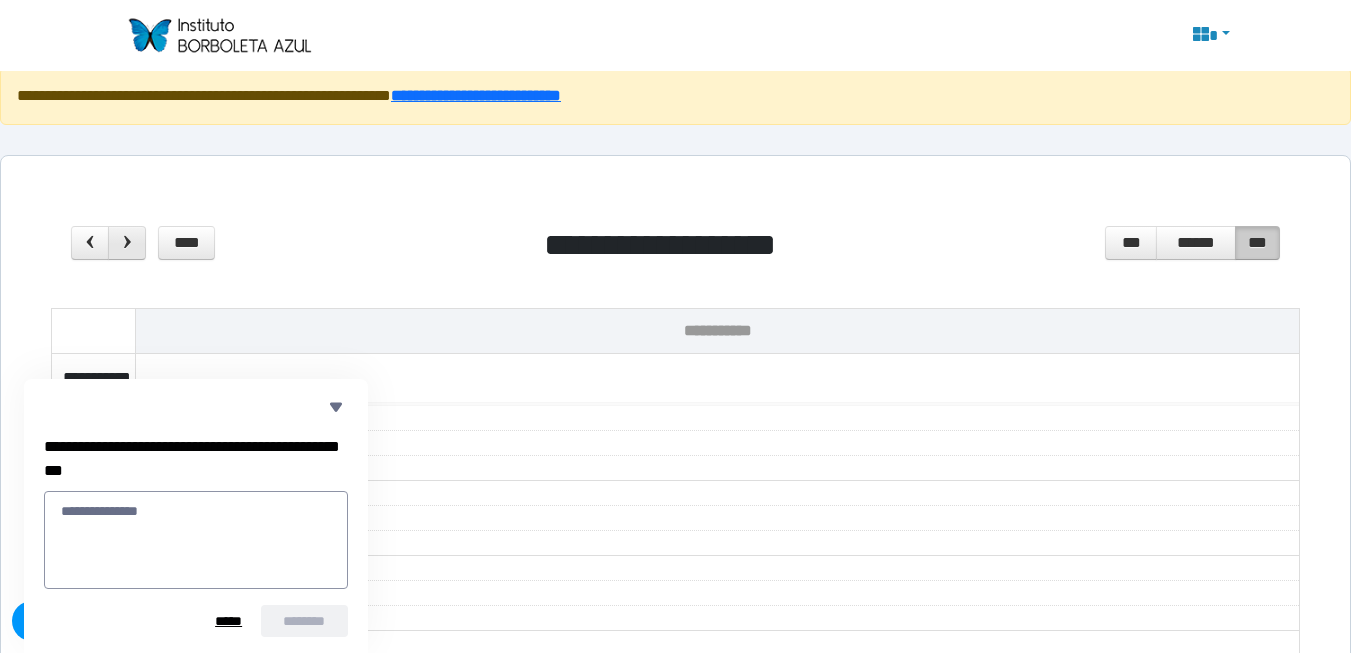 click at bounding box center [127, 242] 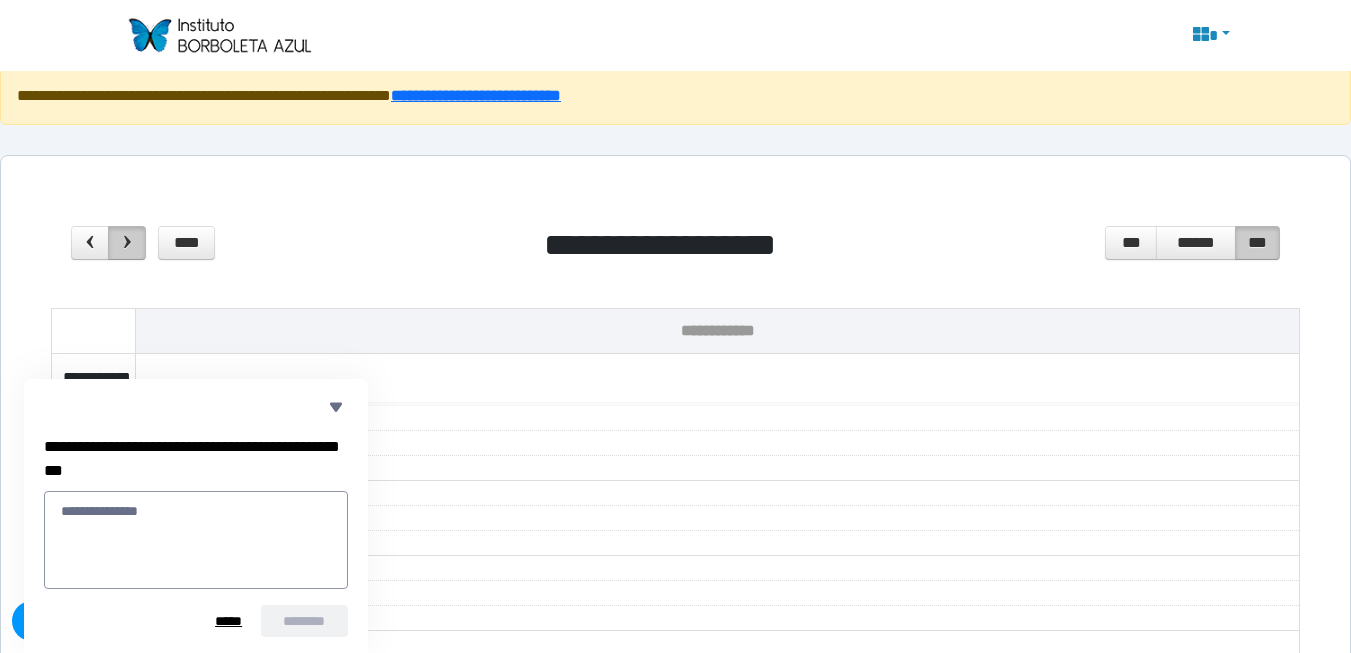 click at bounding box center [127, 242] 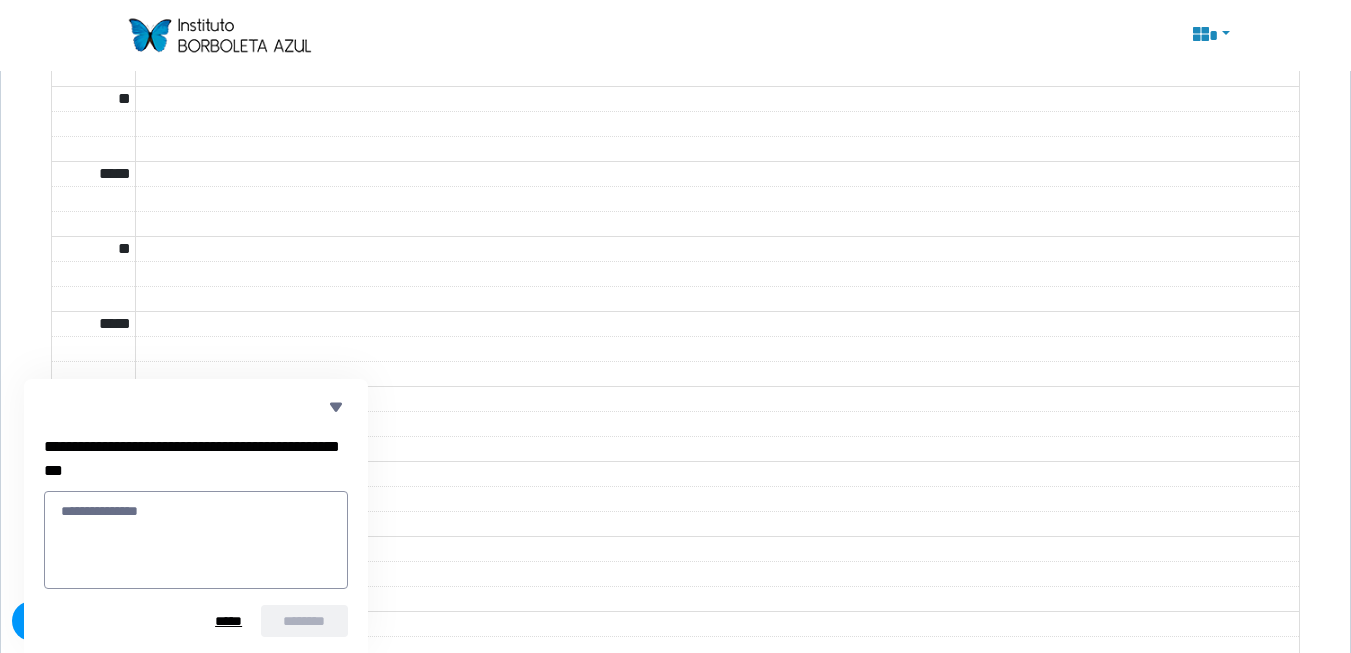 scroll, scrollTop: 1700, scrollLeft: 0, axis: vertical 